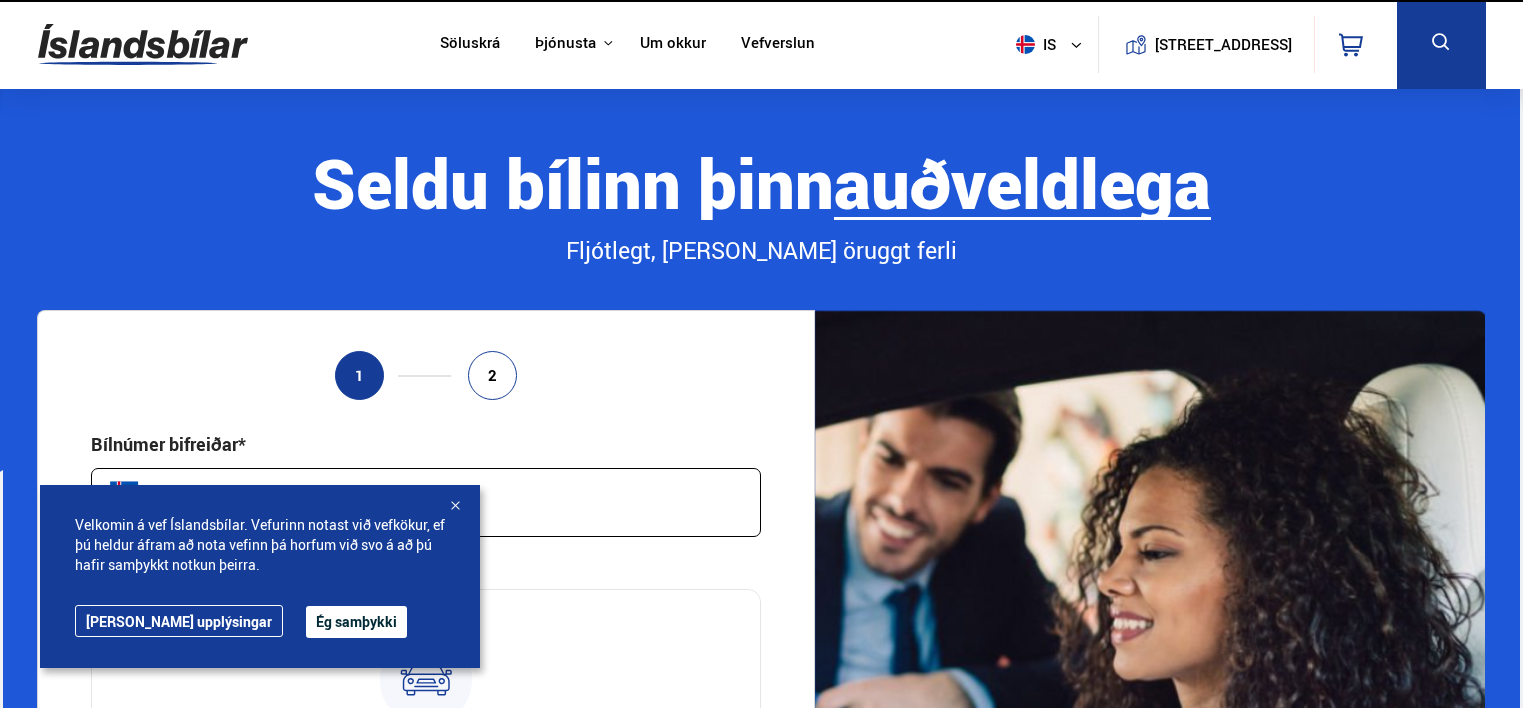 scroll, scrollTop: 0, scrollLeft: 0, axis: both 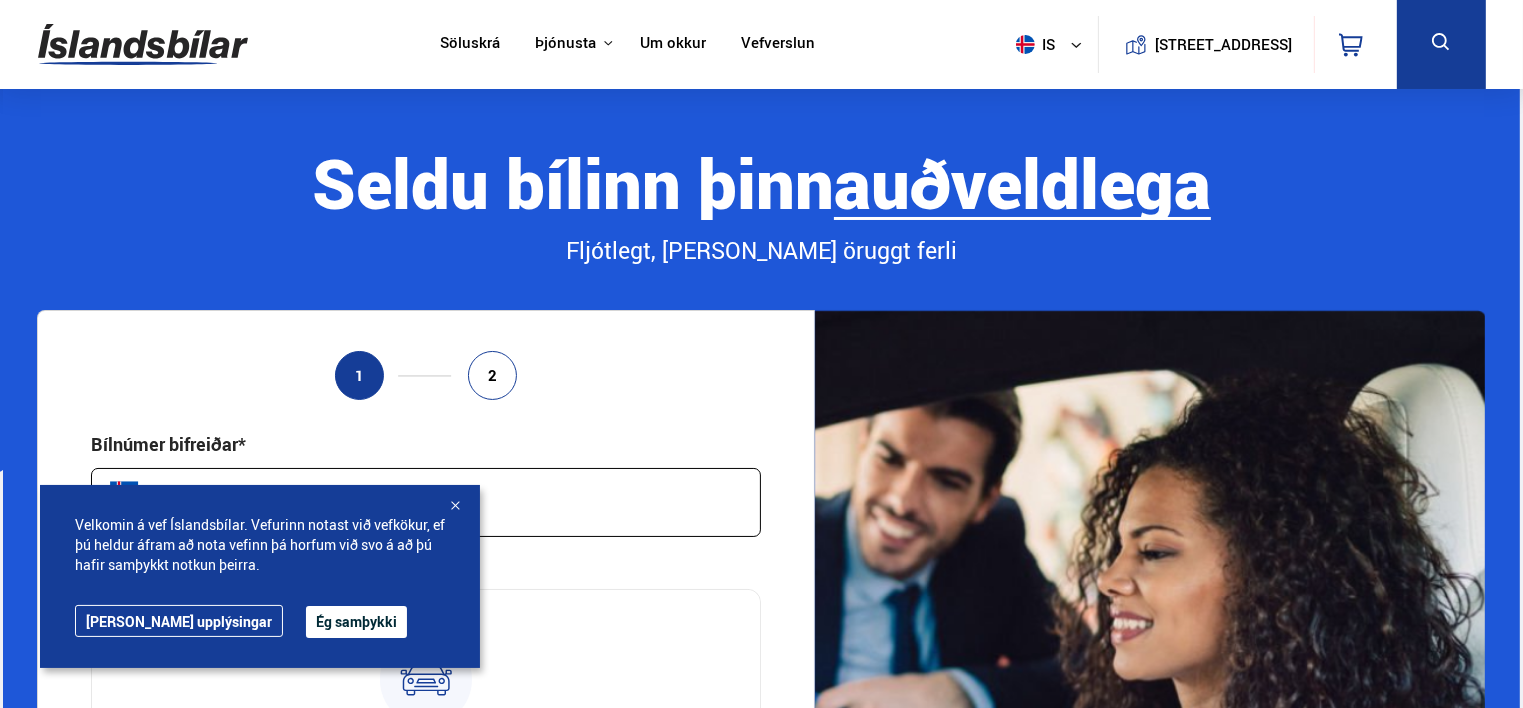 click on "Ég samþykki" at bounding box center [356, 622] 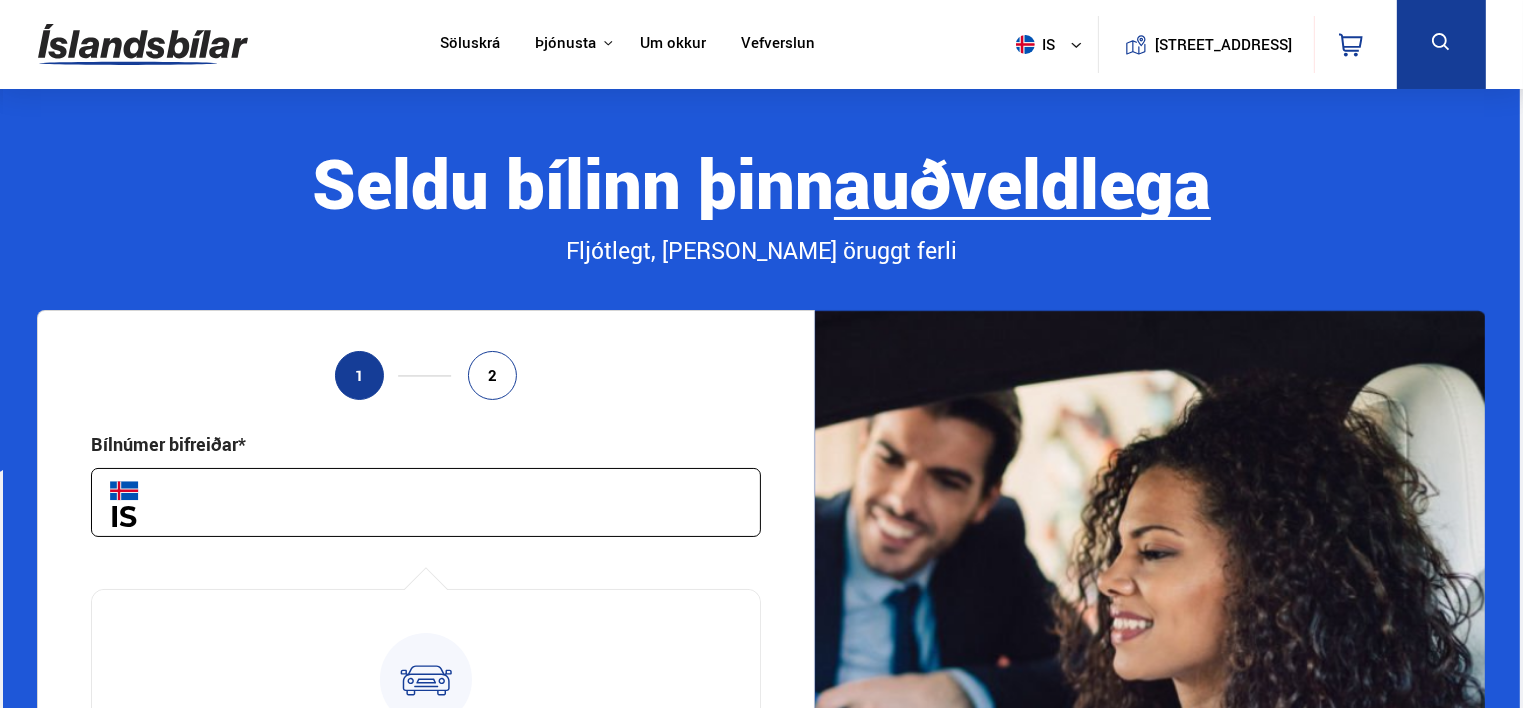 scroll, scrollTop: 472, scrollLeft: 0, axis: vertical 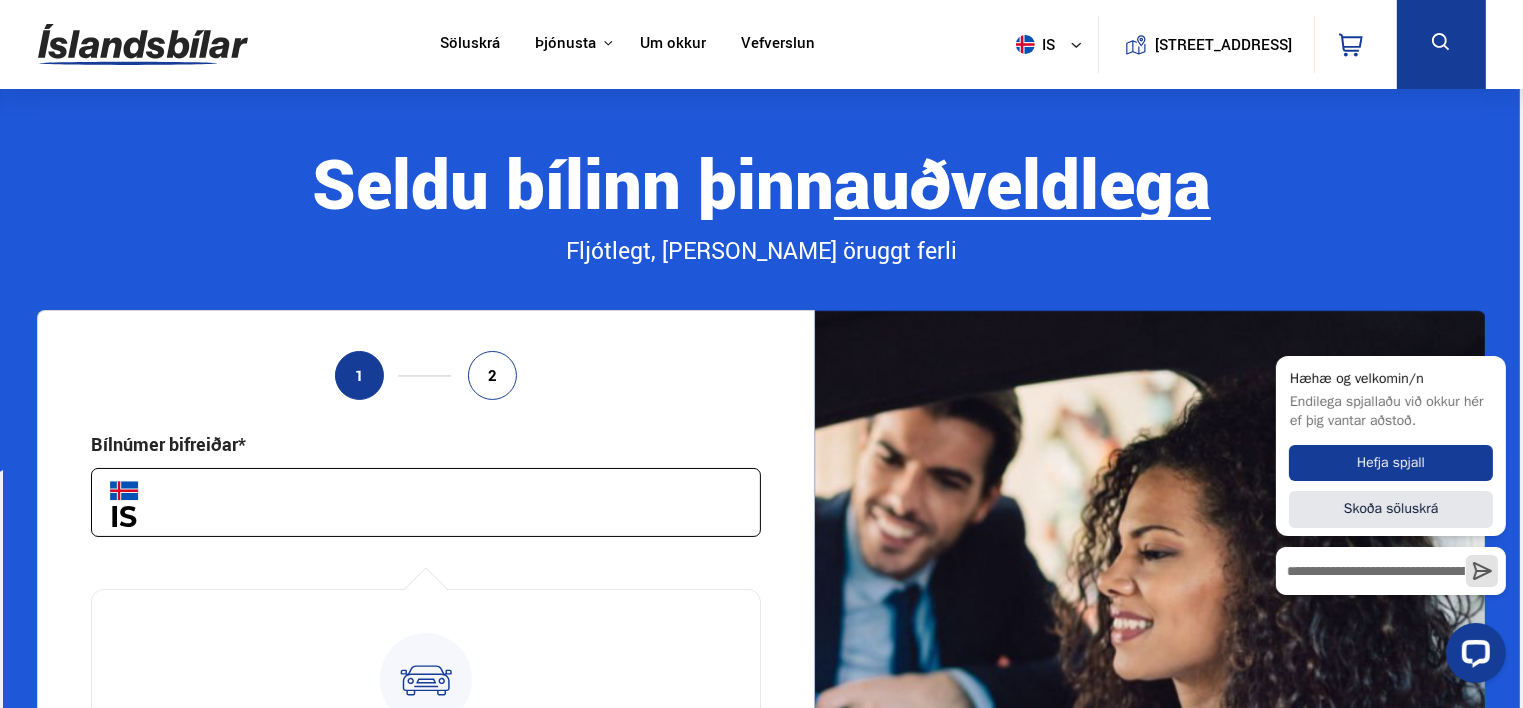 click on "Um okkur" at bounding box center [673, 44] 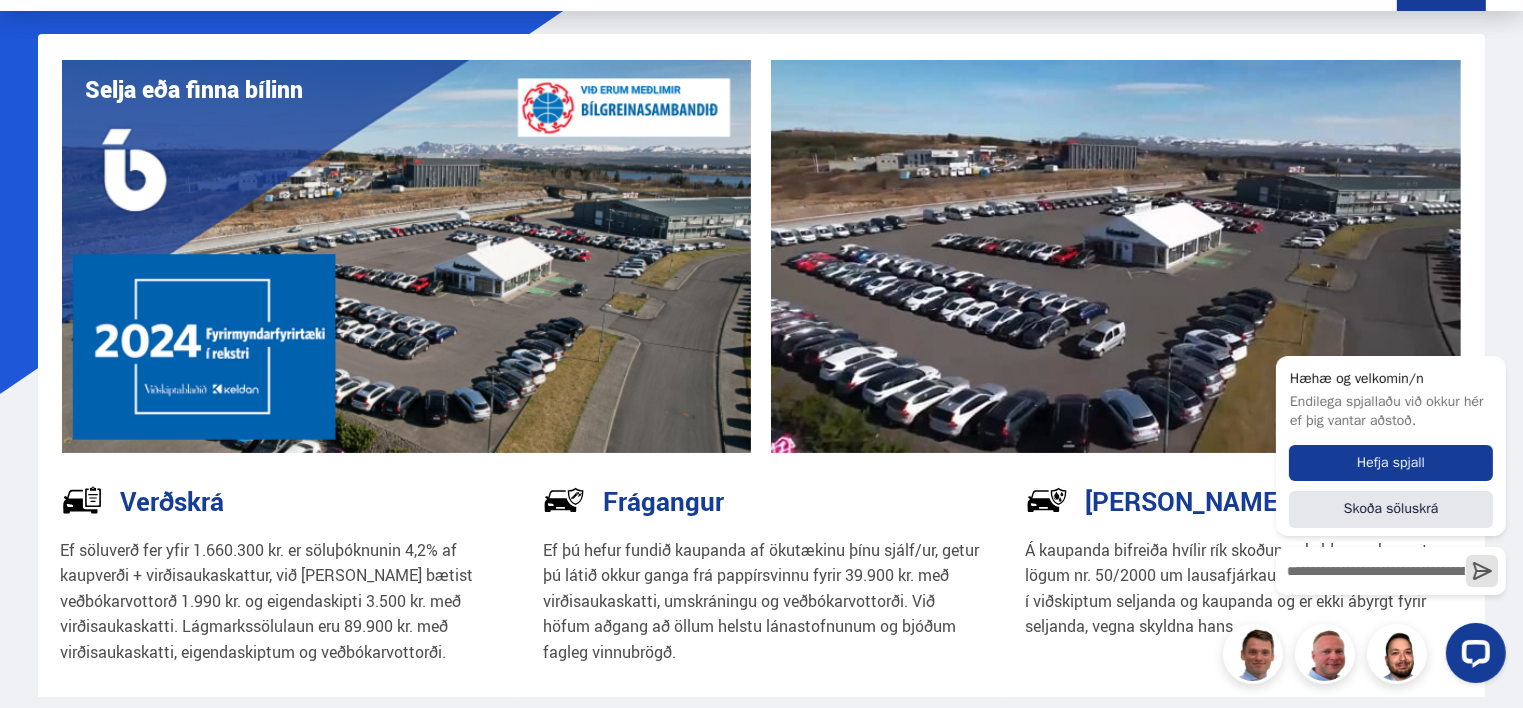 scroll, scrollTop: 200, scrollLeft: 0, axis: vertical 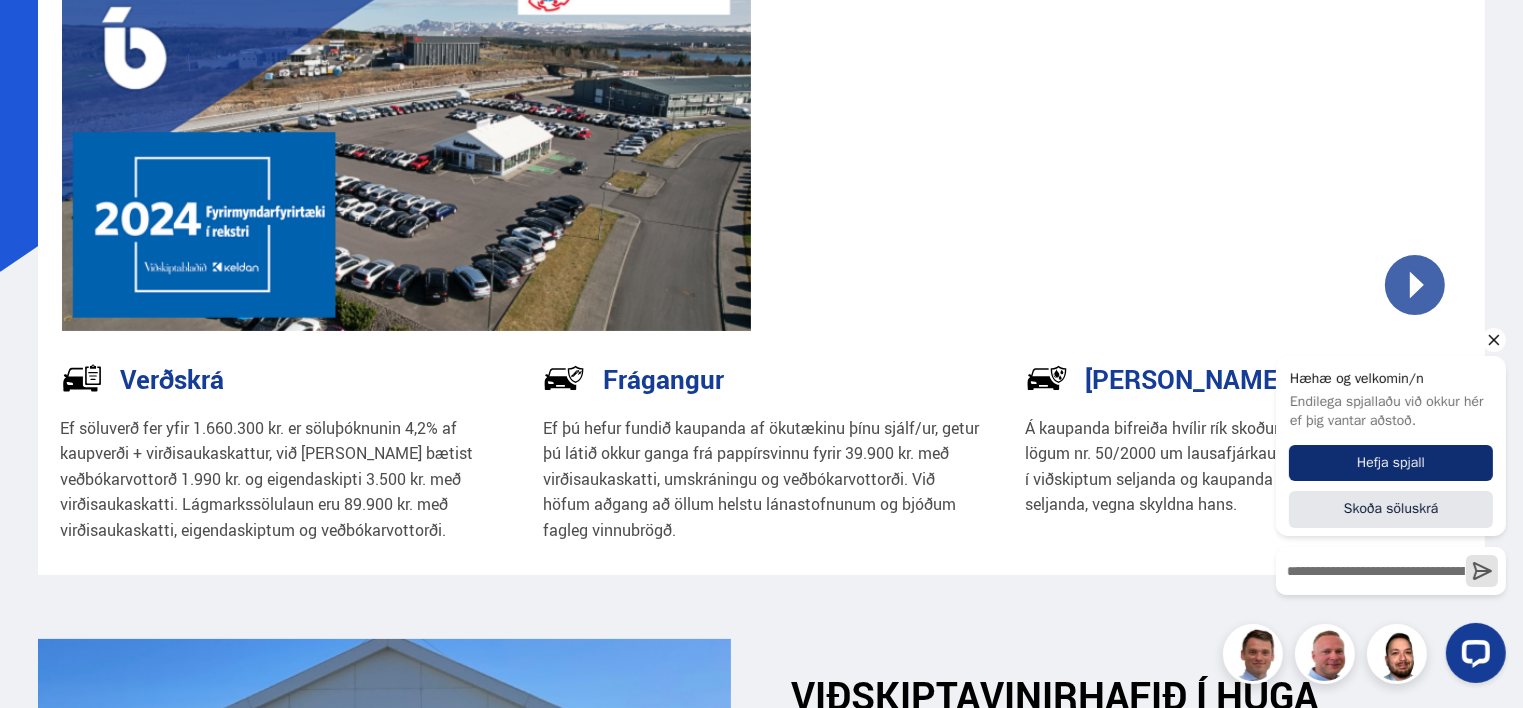 click on "Hefja spjall" at bounding box center (1390, 462) 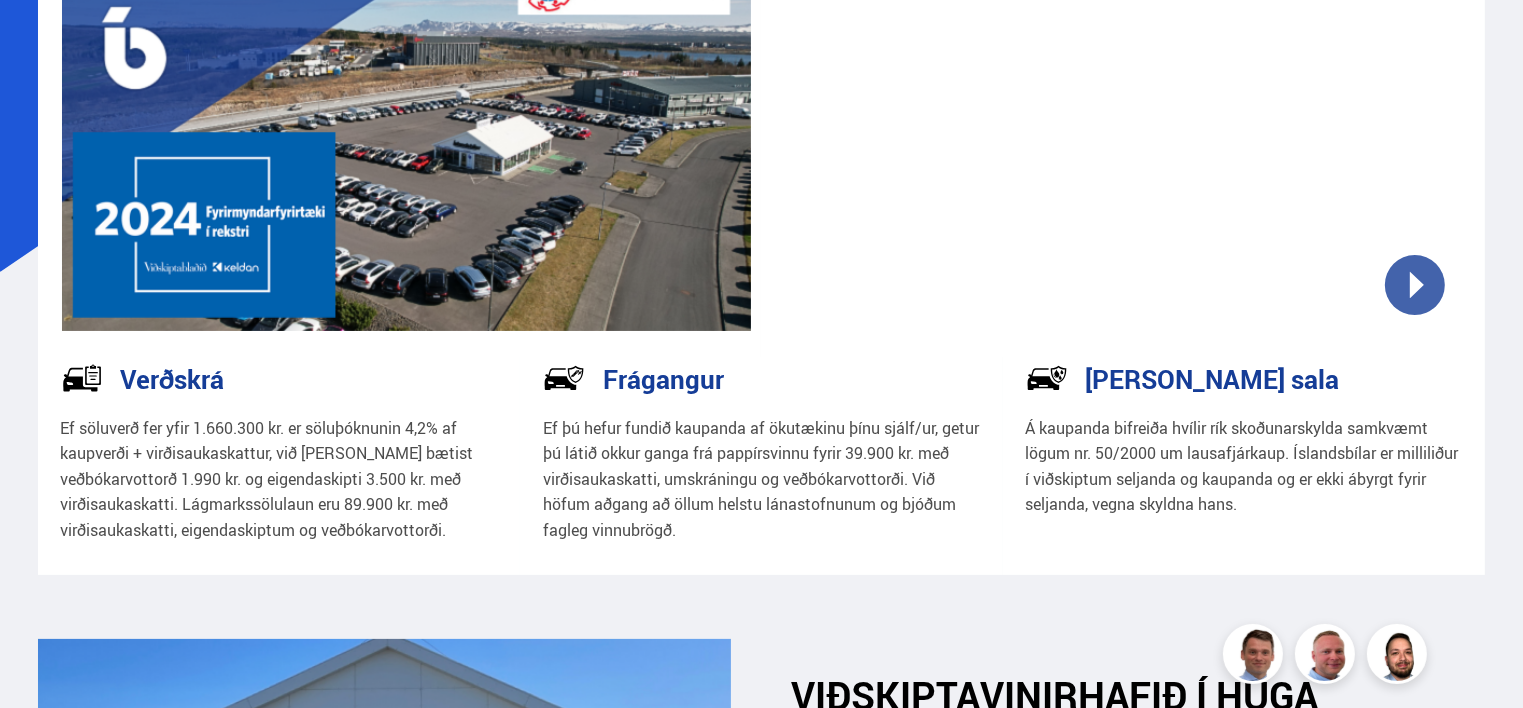click on "VIÐSKIPTAVINIR  HAFIÐ Í HUGA
Íslandsbílar bera ekki ábyrgð á skemmdum á bílum á bílaplani.
Reynsluakstur er miðaður við 25 mín, nema um annað sé samið.
Við reynsluakstur skal ávallt framvísa gildu ökuskírteini.
Athygli kaupanda er vakin á því að færa bifreiðar til ástandsskoðunar hjá óháðum aðilum." at bounding box center [762, 778] 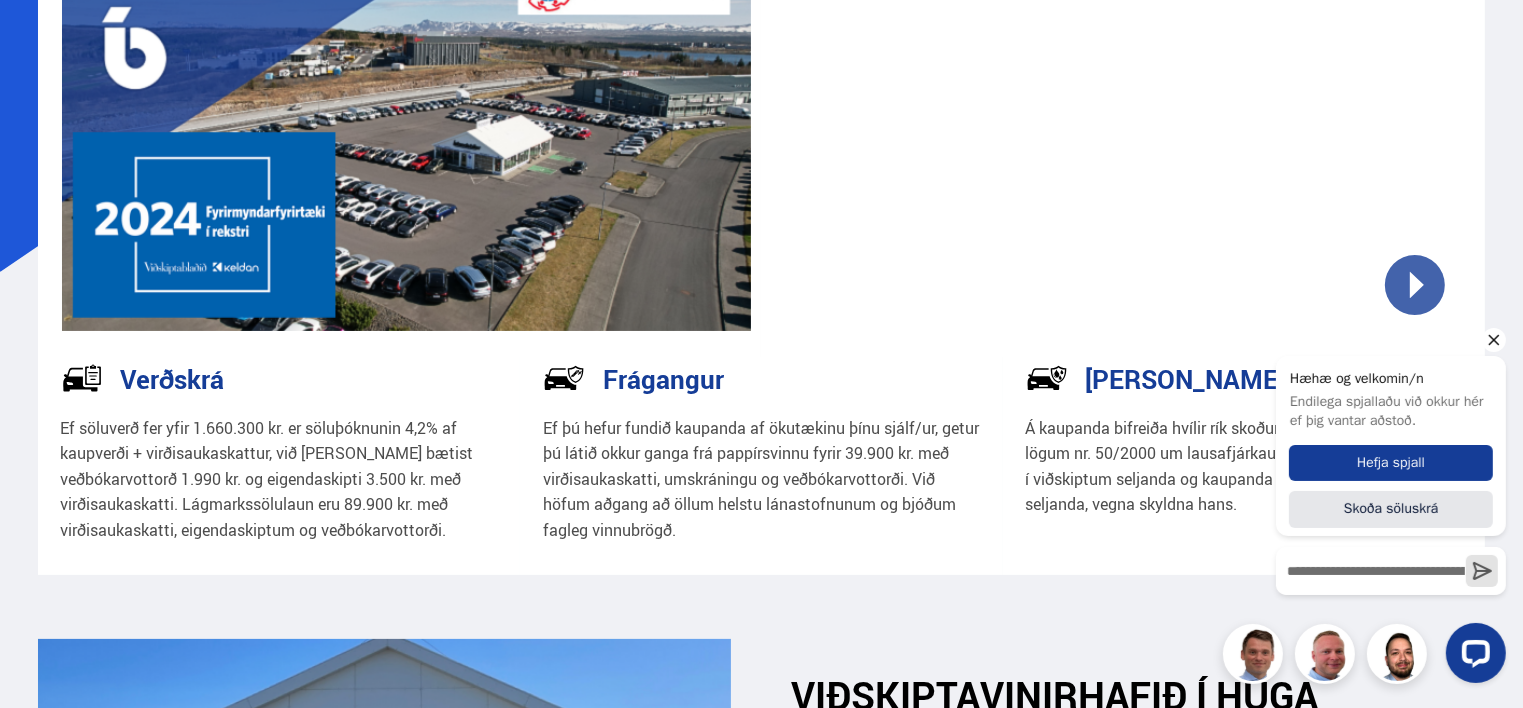click 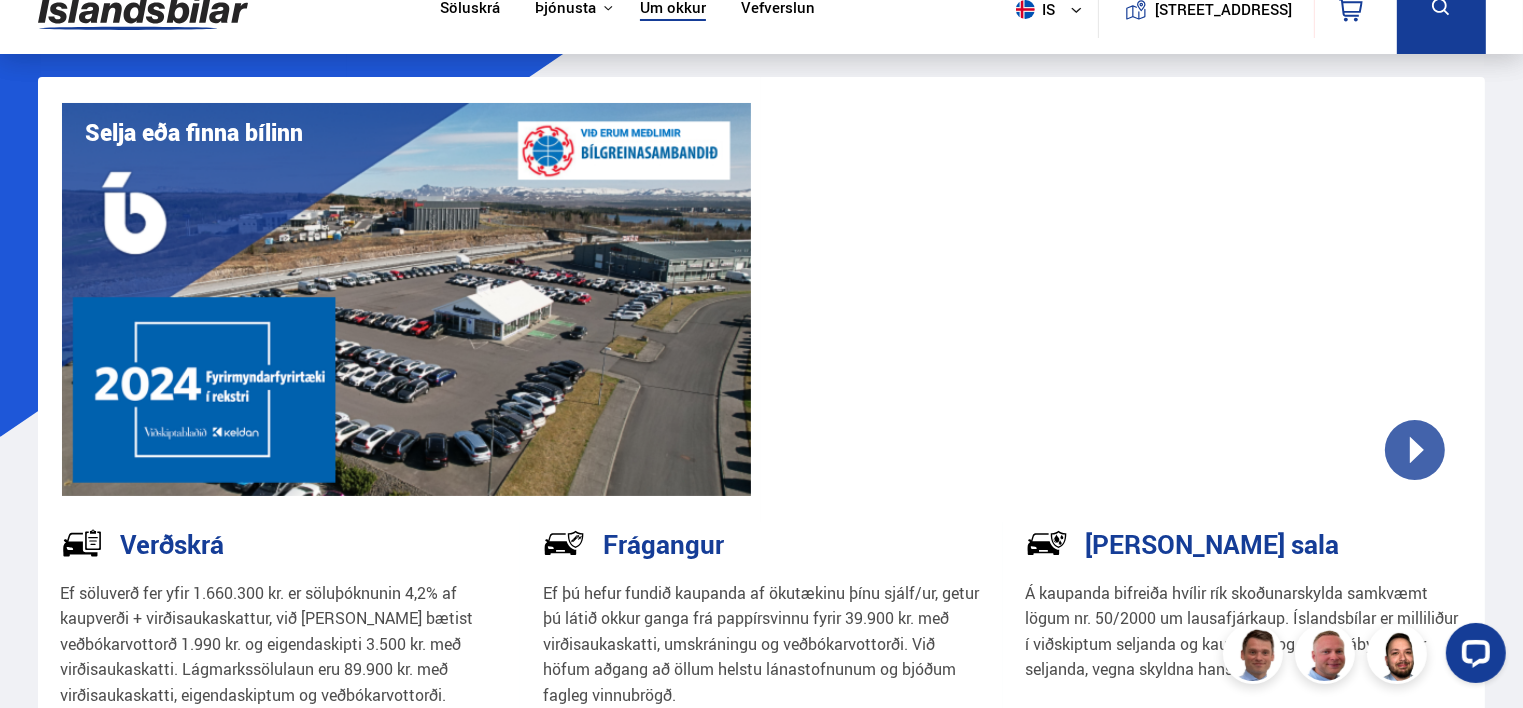 scroll, scrollTop: 0, scrollLeft: 0, axis: both 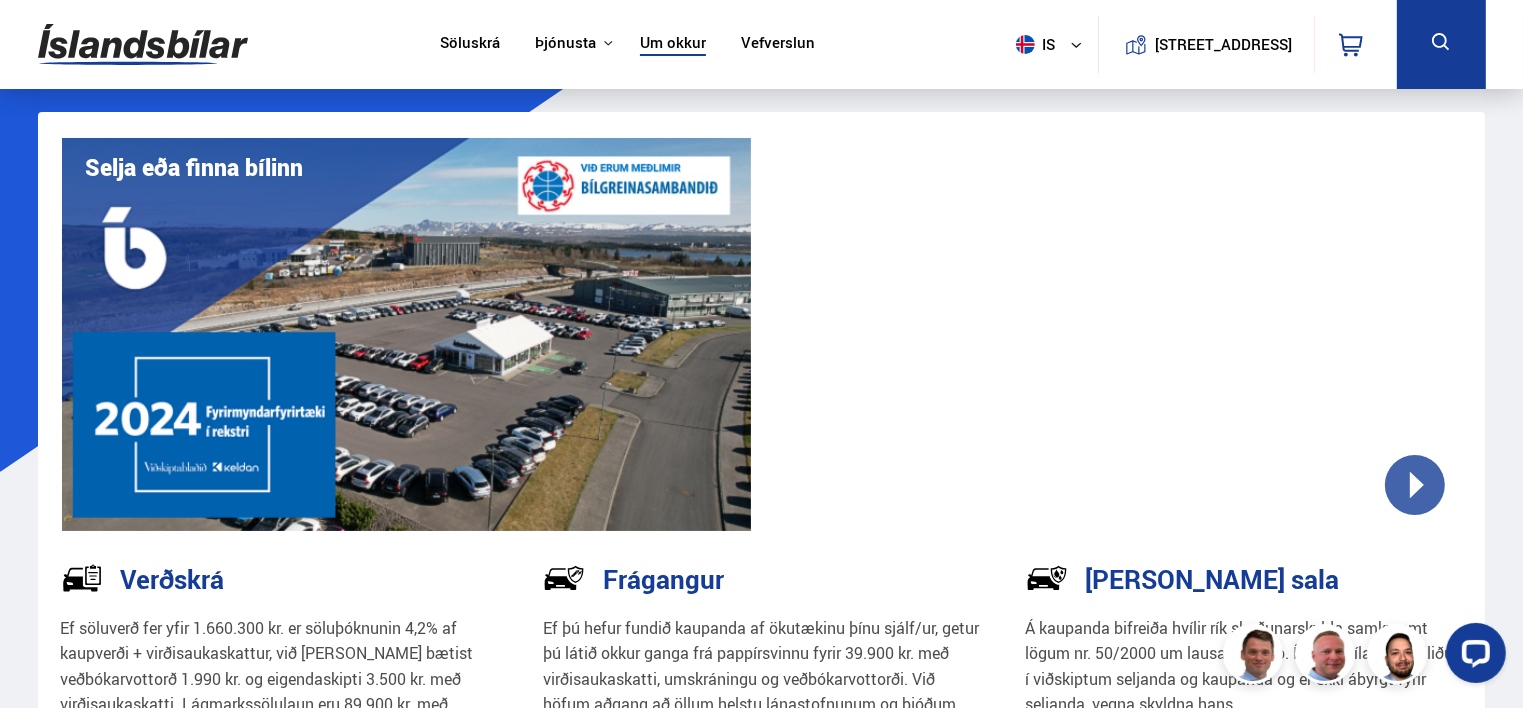 click on "Söluskrá" at bounding box center [470, 44] 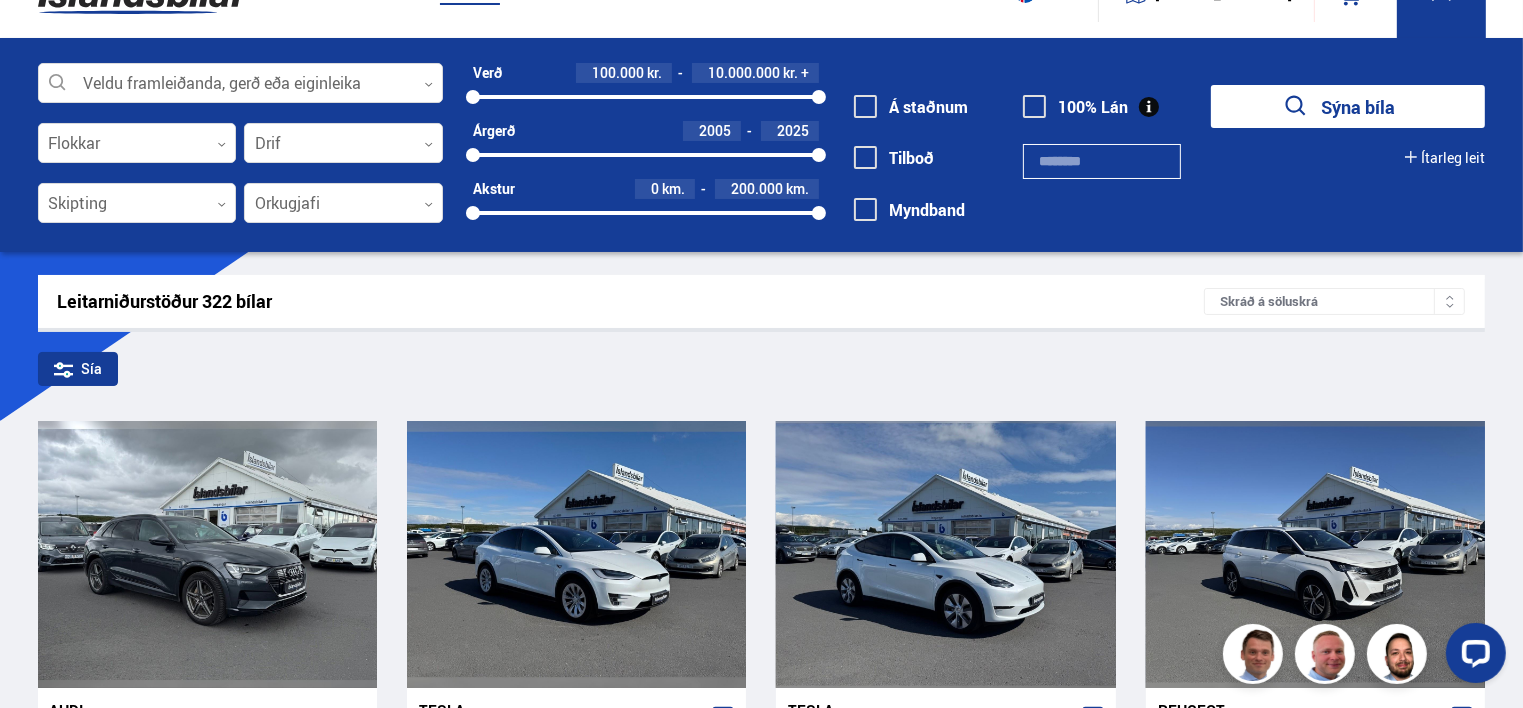 scroll, scrollTop: 0, scrollLeft: 0, axis: both 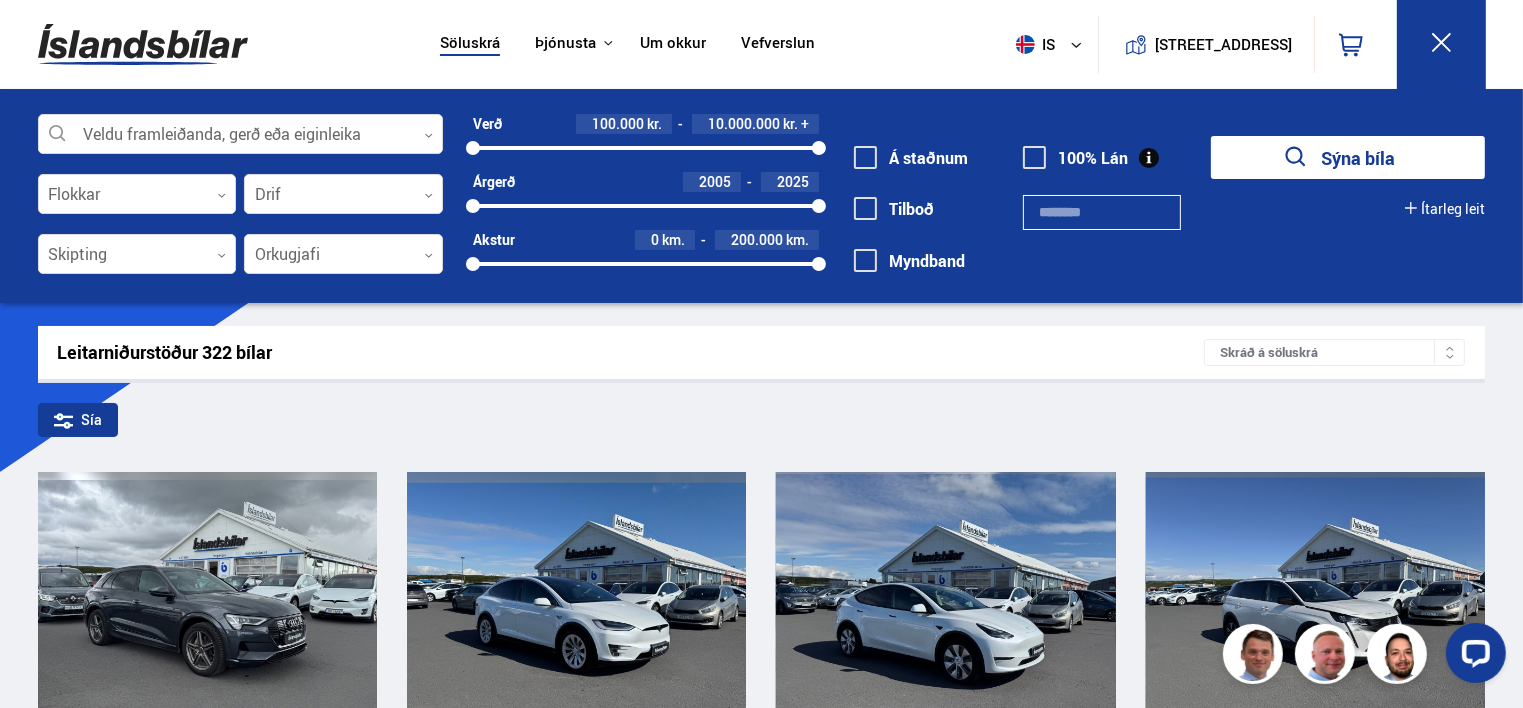 click at bounding box center [143, 44] 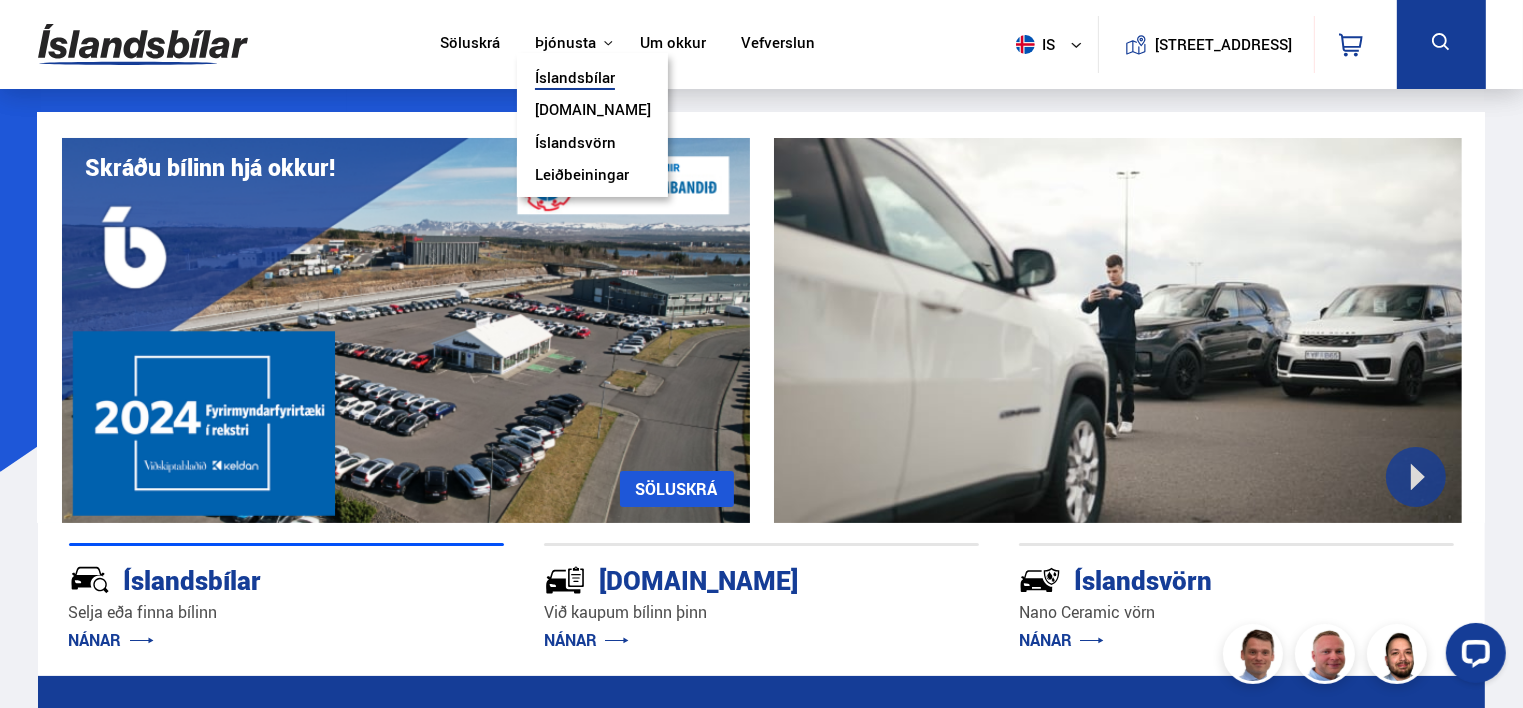 click on "[DOMAIN_NAME]" at bounding box center (593, 111) 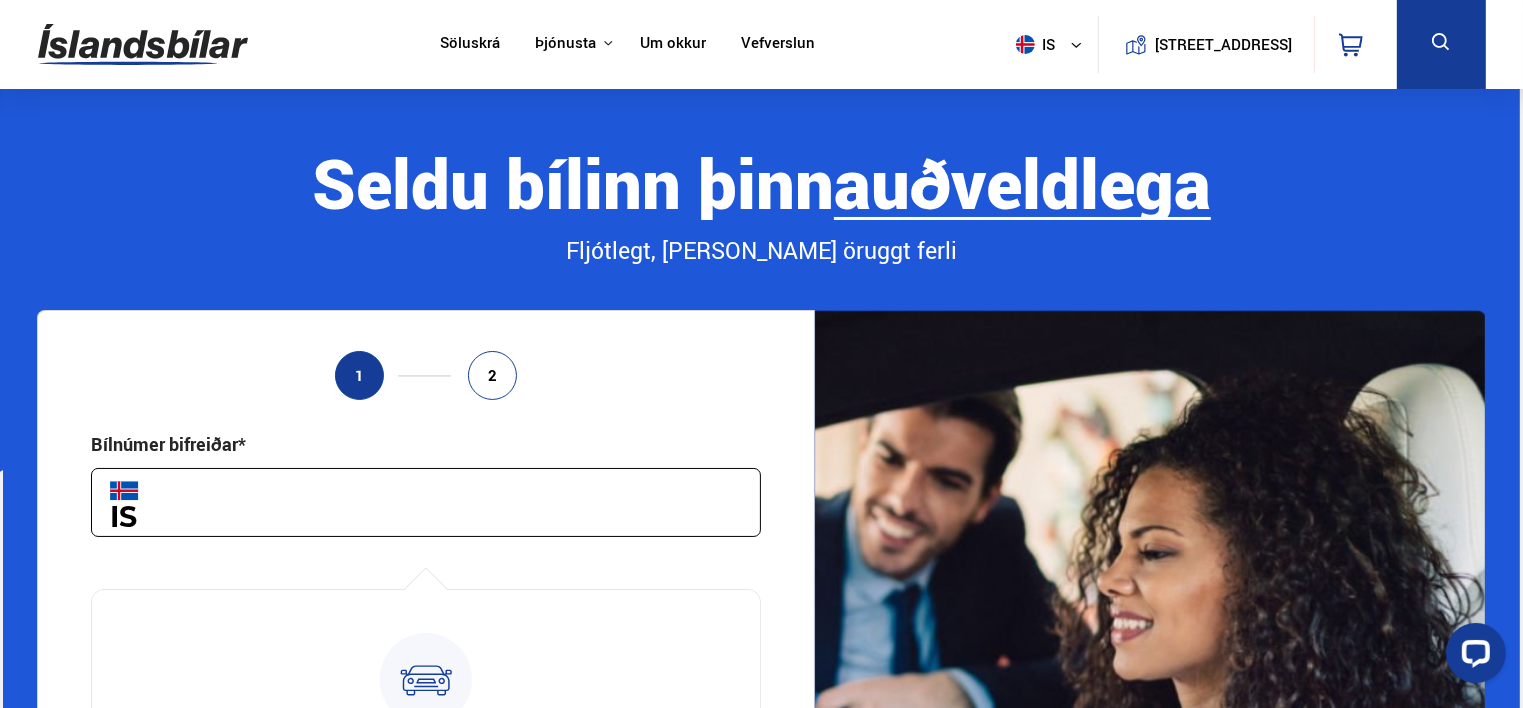 click on "Um okkur" at bounding box center (673, 44) 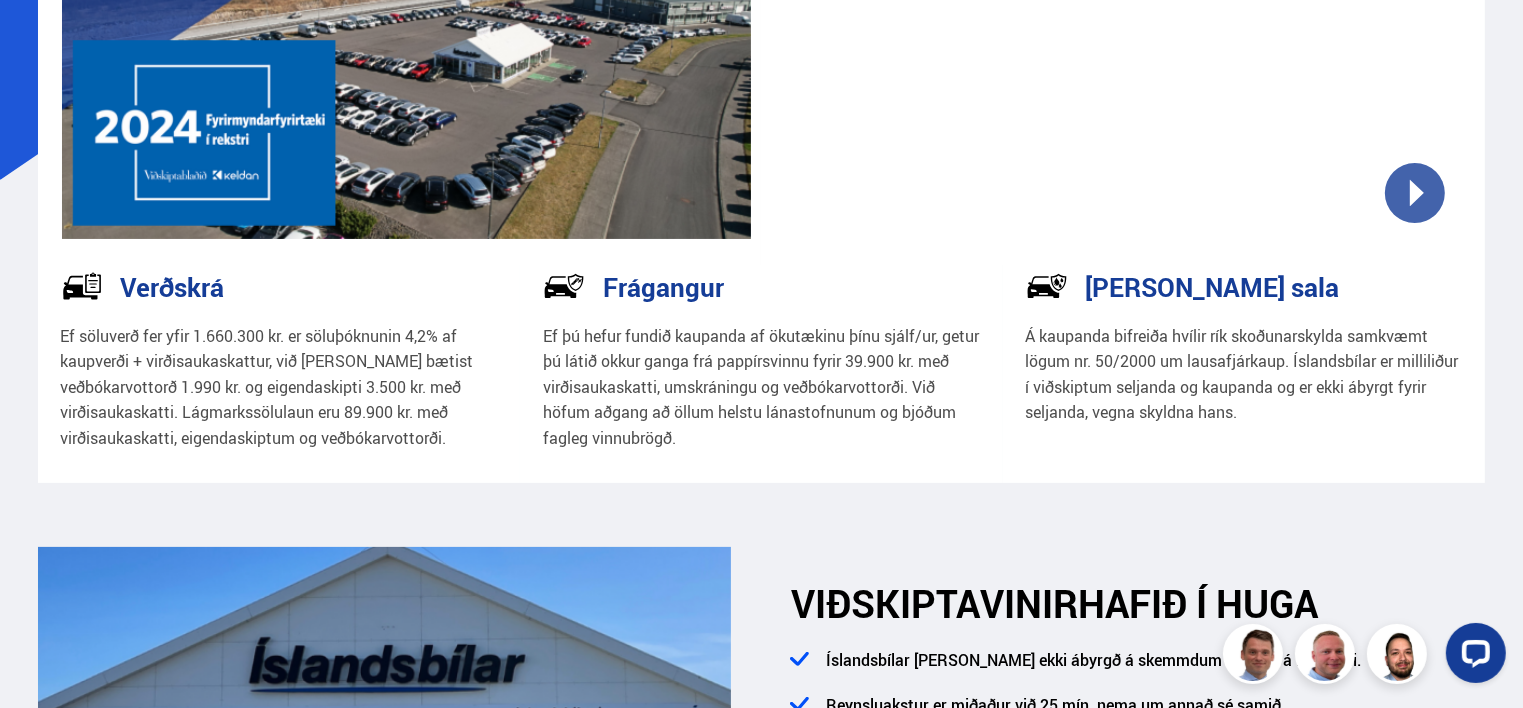 scroll, scrollTop: 0, scrollLeft: 0, axis: both 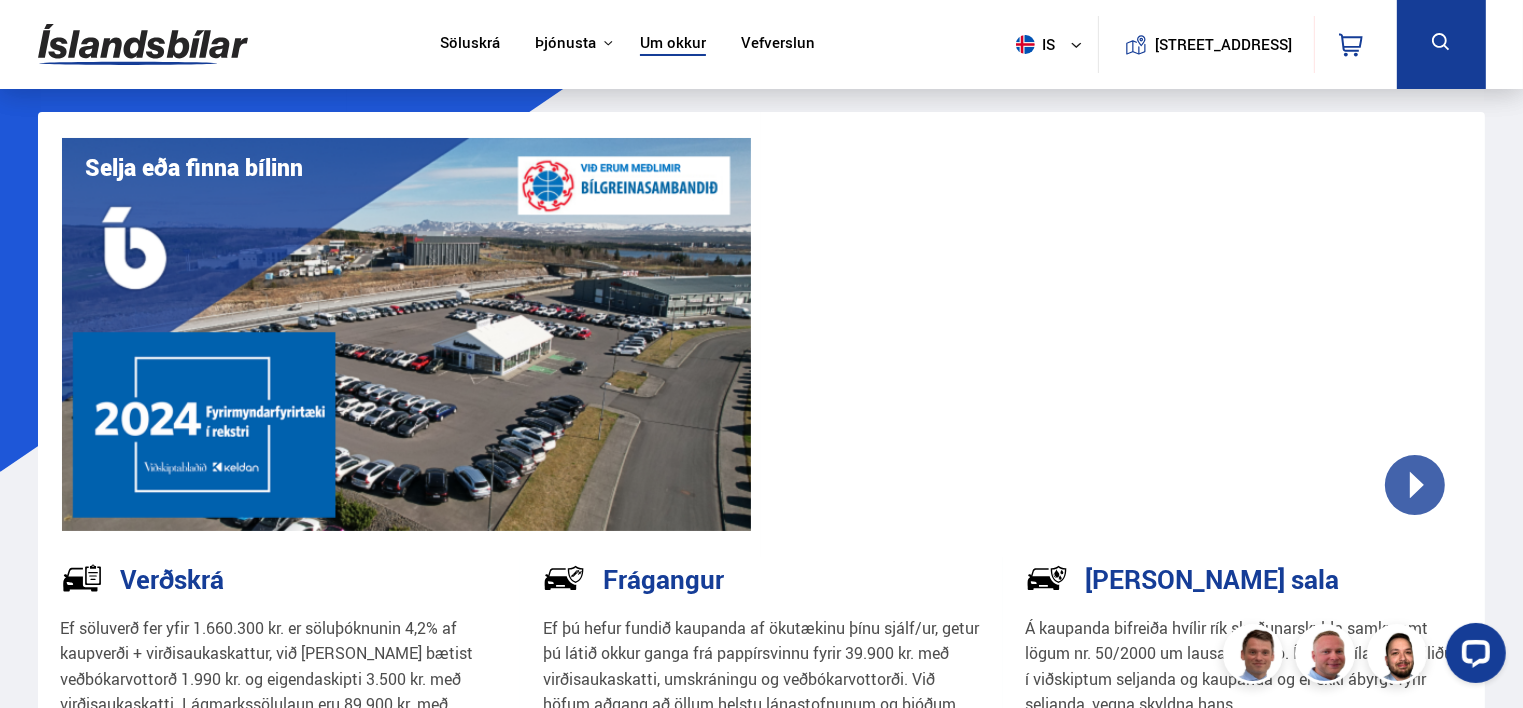 click on "Vefverslun" at bounding box center [778, 44] 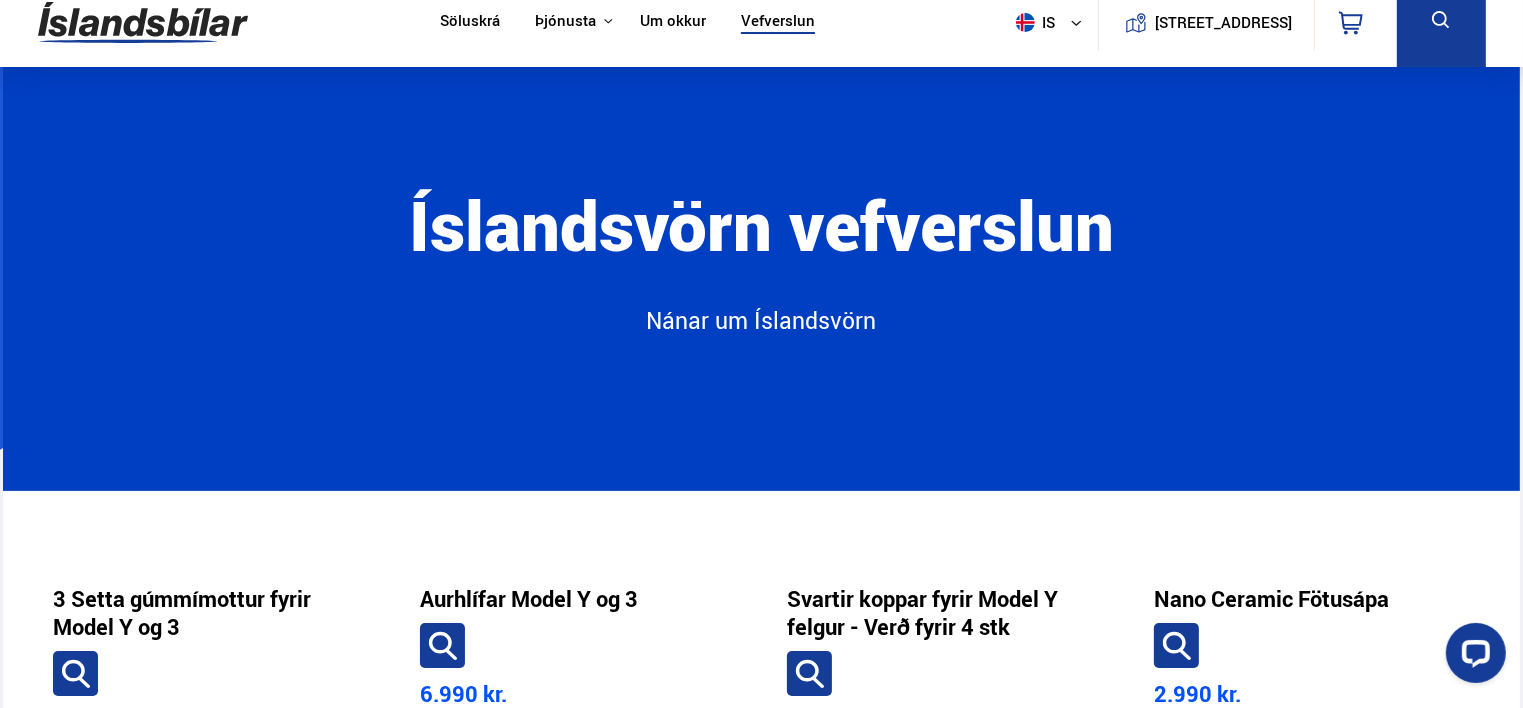 scroll, scrollTop: 0, scrollLeft: 0, axis: both 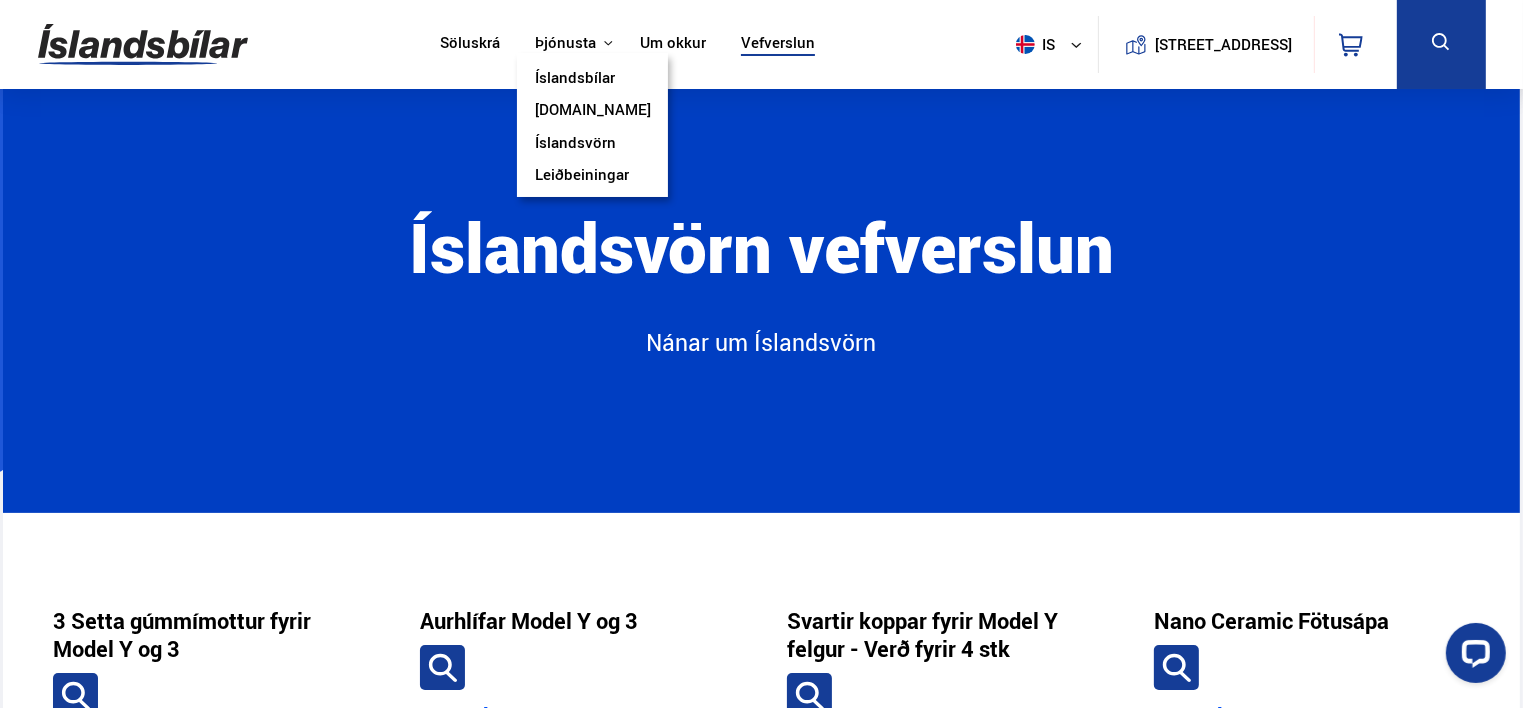 click on "Íslandsbílar" at bounding box center [575, 79] 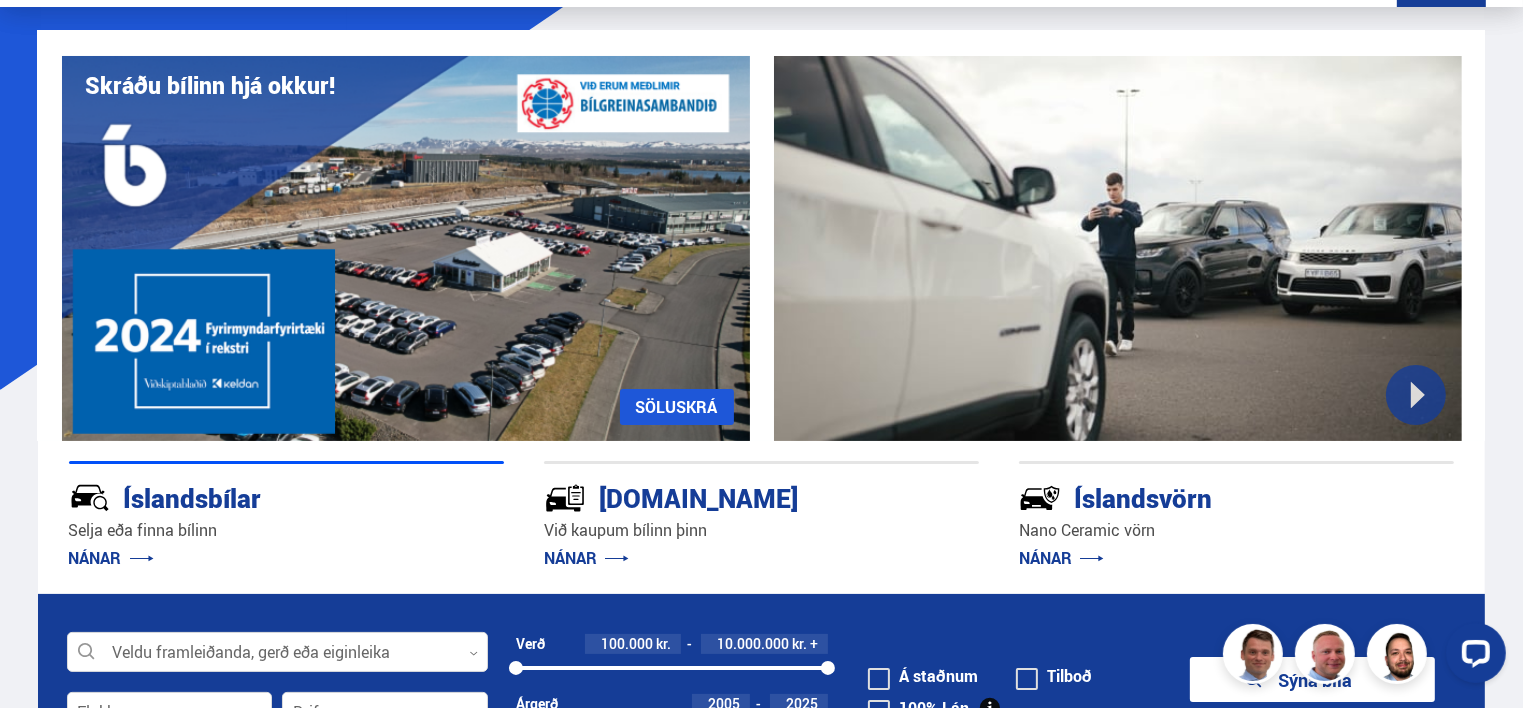 scroll, scrollTop: 200, scrollLeft: 0, axis: vertical 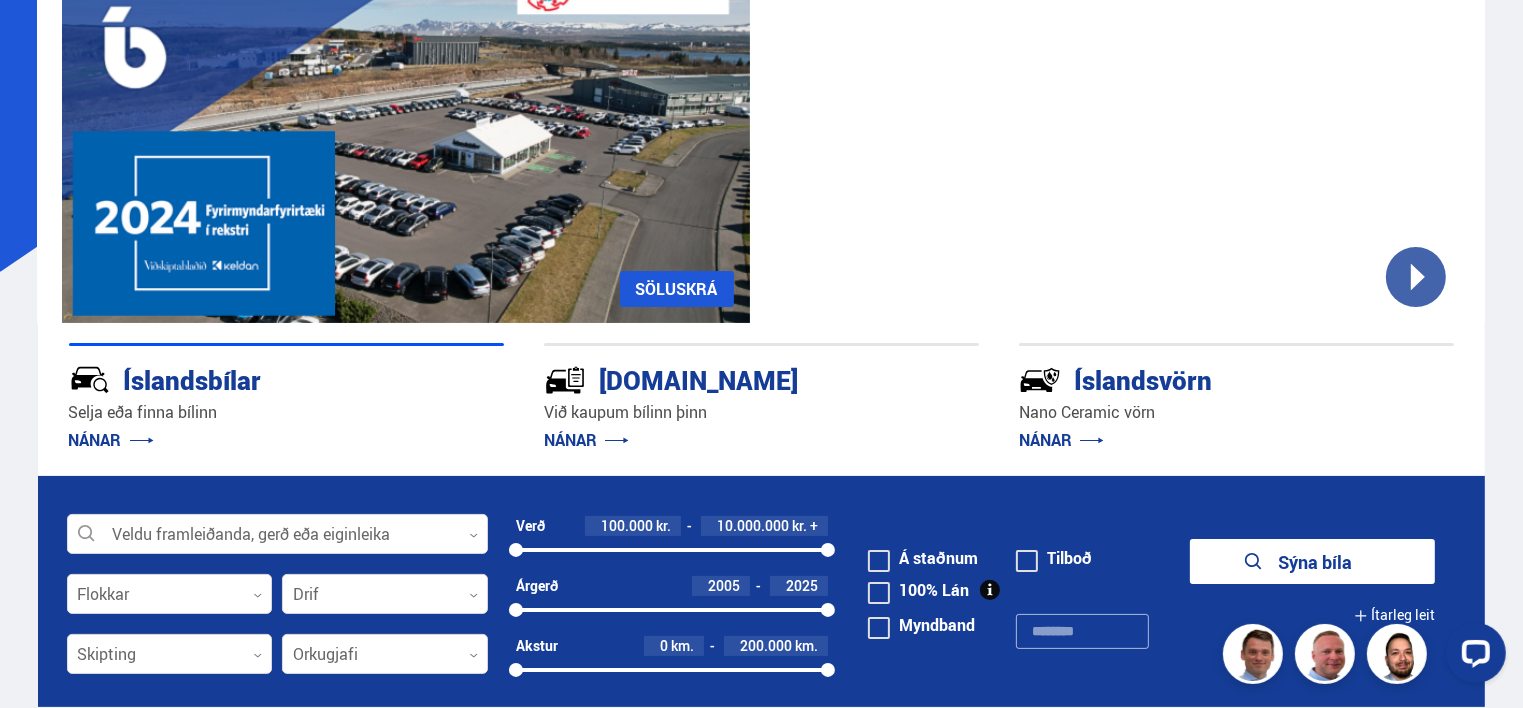 click on "Íslandsbílar" at bounding box center (251, 378) 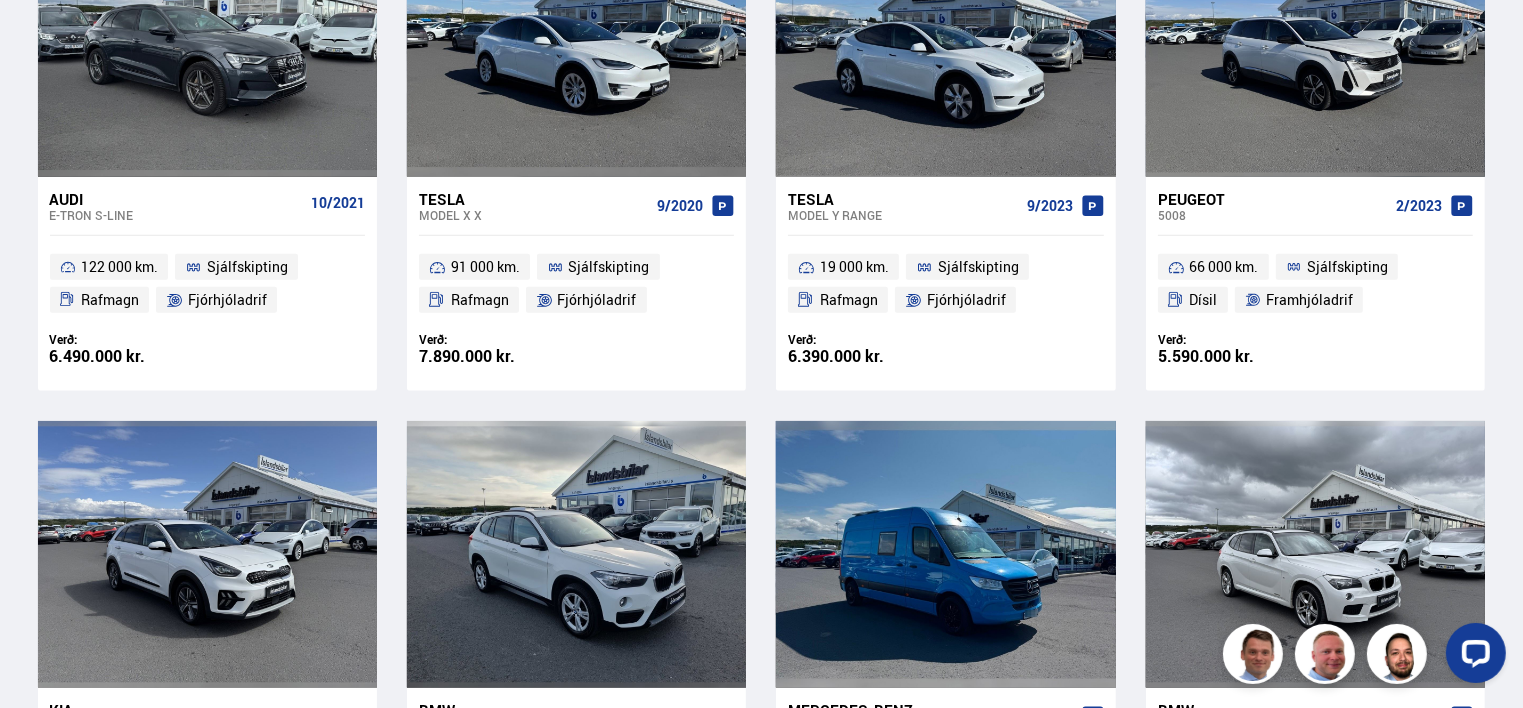 scroll, scrollTop: 1100, scrollLeft: 0, axis: vertical 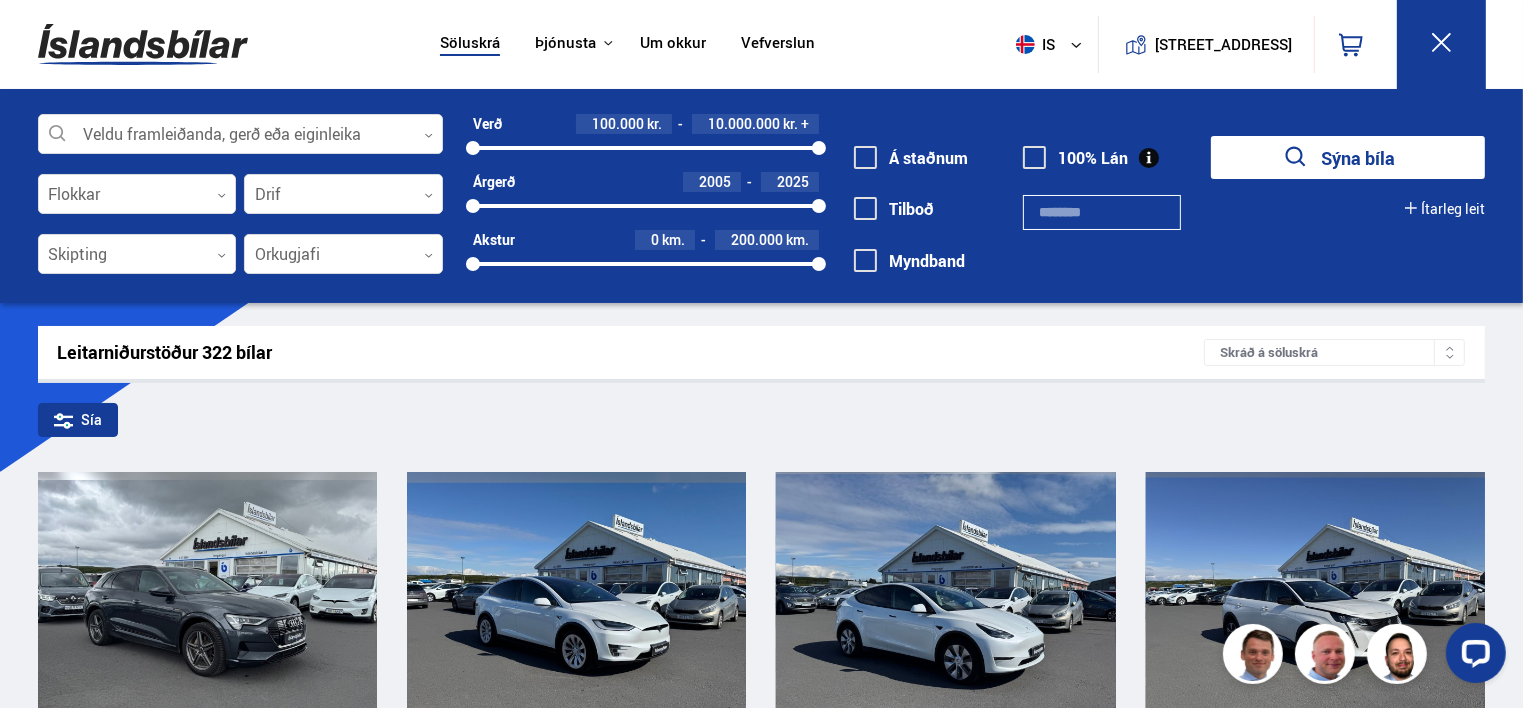 click on "Skráð á söluskrá" at bounding box center (1334, 352) 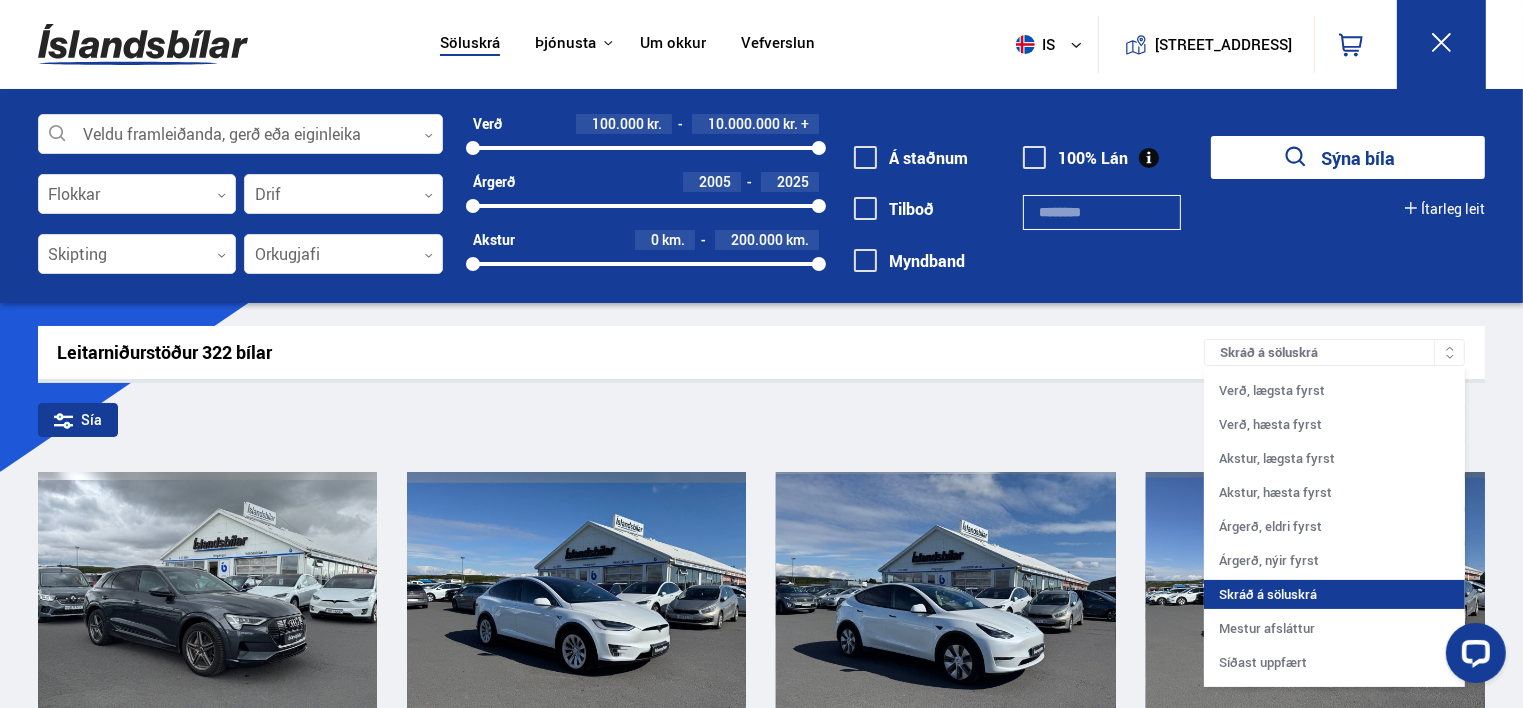 drag, startPoint x: 656, startPoint y: 407, endPoint x: 676, endPoint y: 414, distance: 21.189621 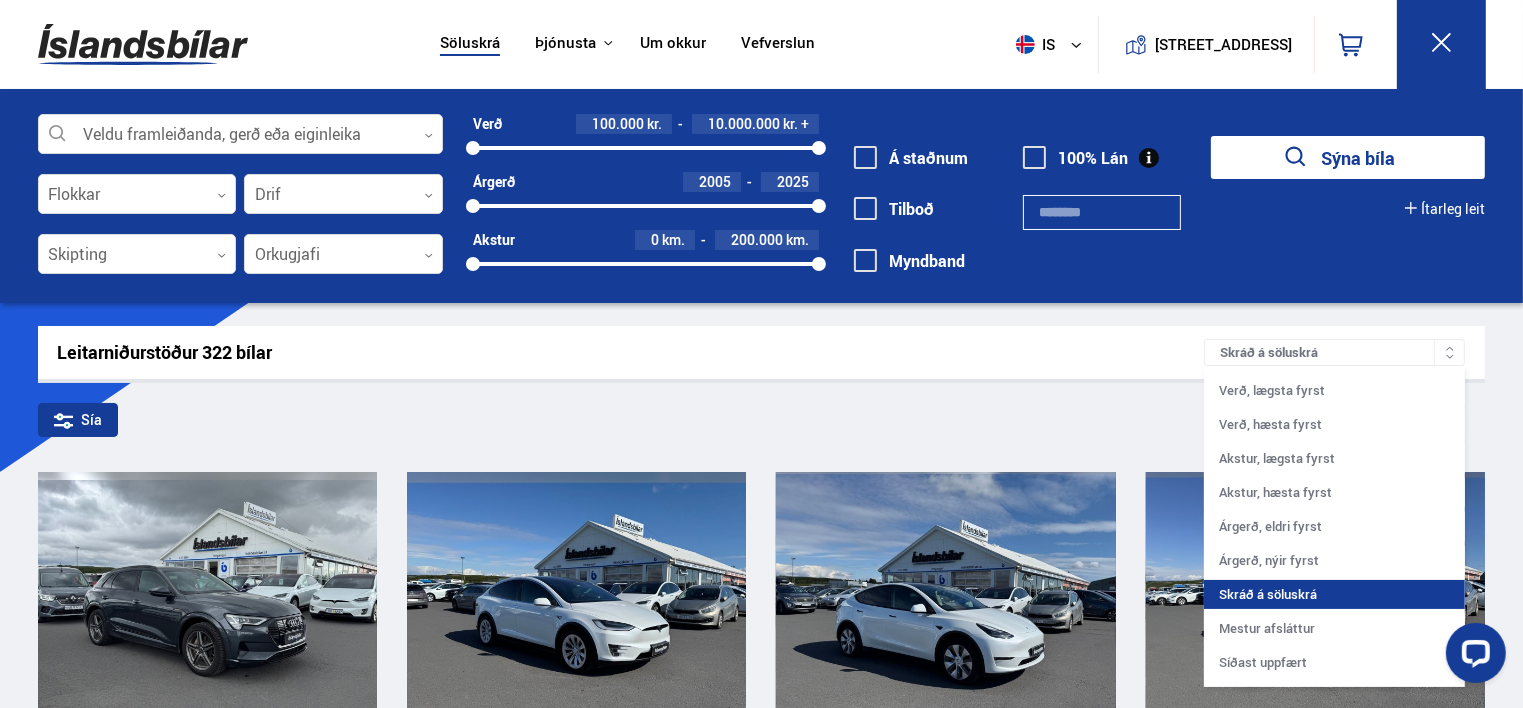 click on "Sía" at bounding box center (762, 424) 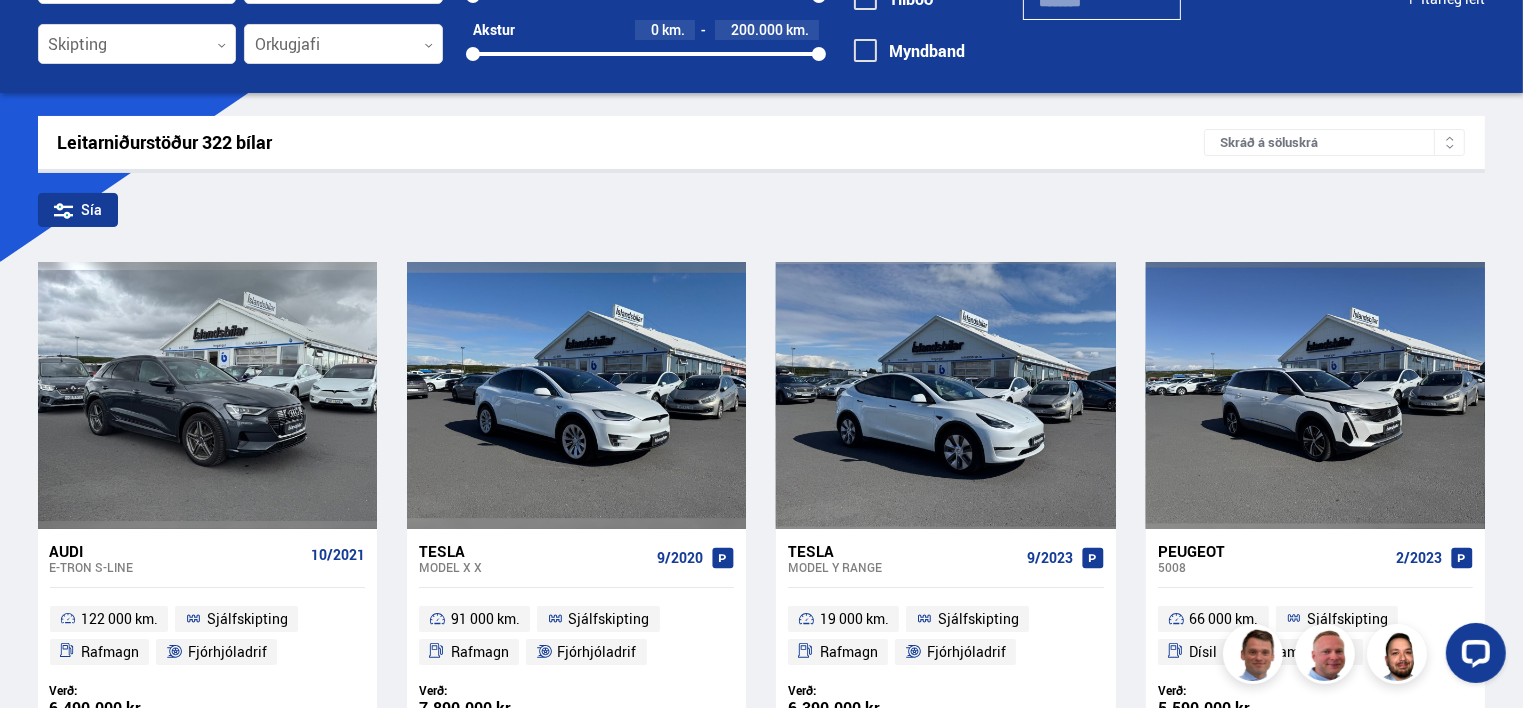 scroll, scrollTop: 0, scrollLeft: 0, axis: both 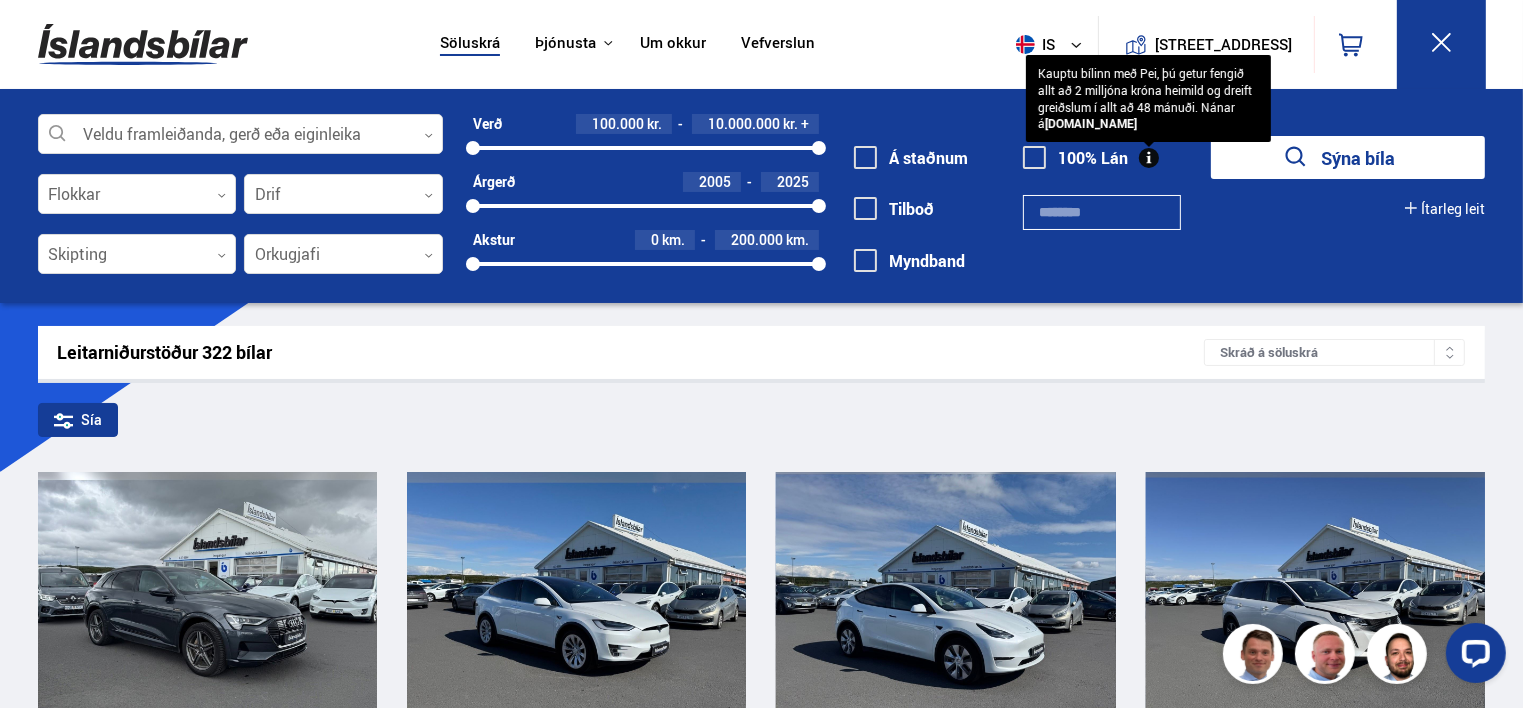 click on "[DOMAIN_NAME]" at bounding box center (1091, 123) 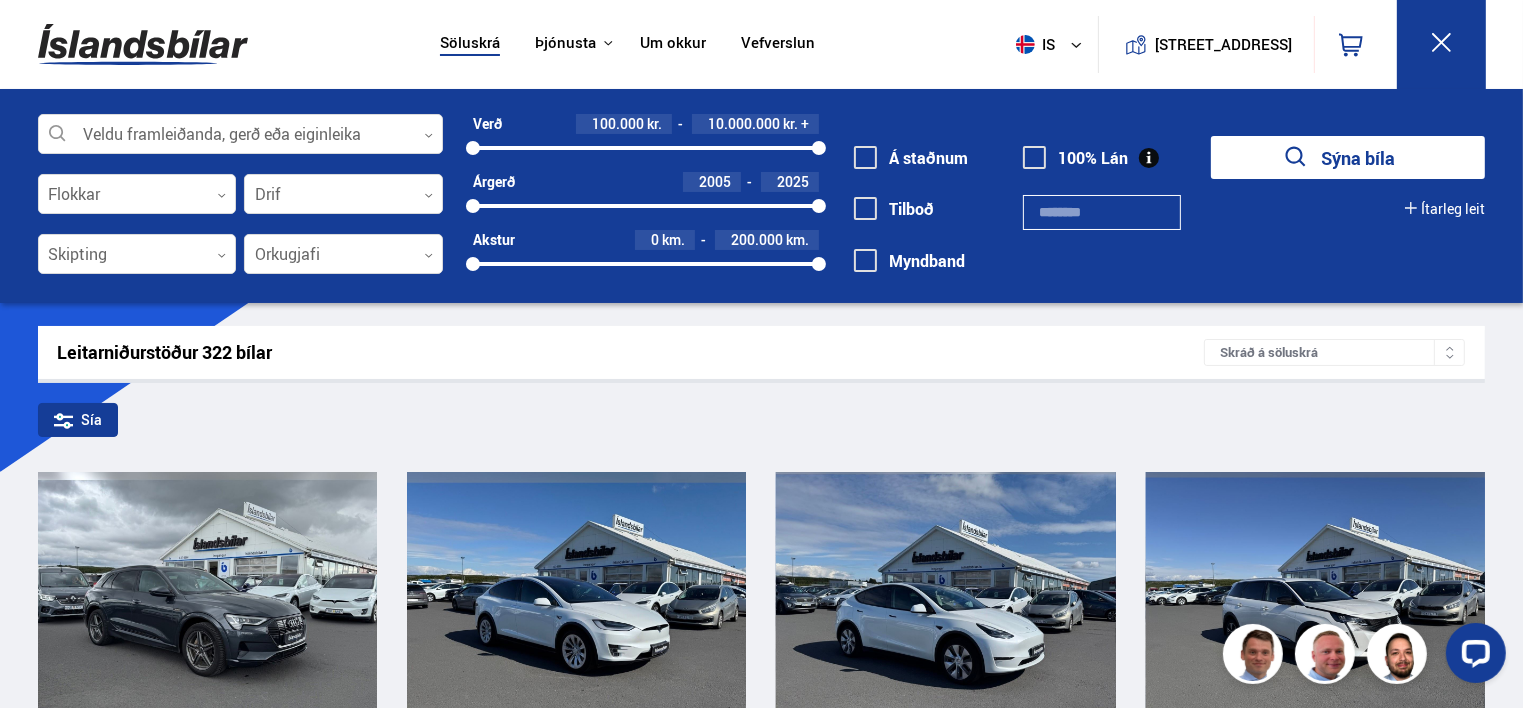 click at bounding box center (865, 208) 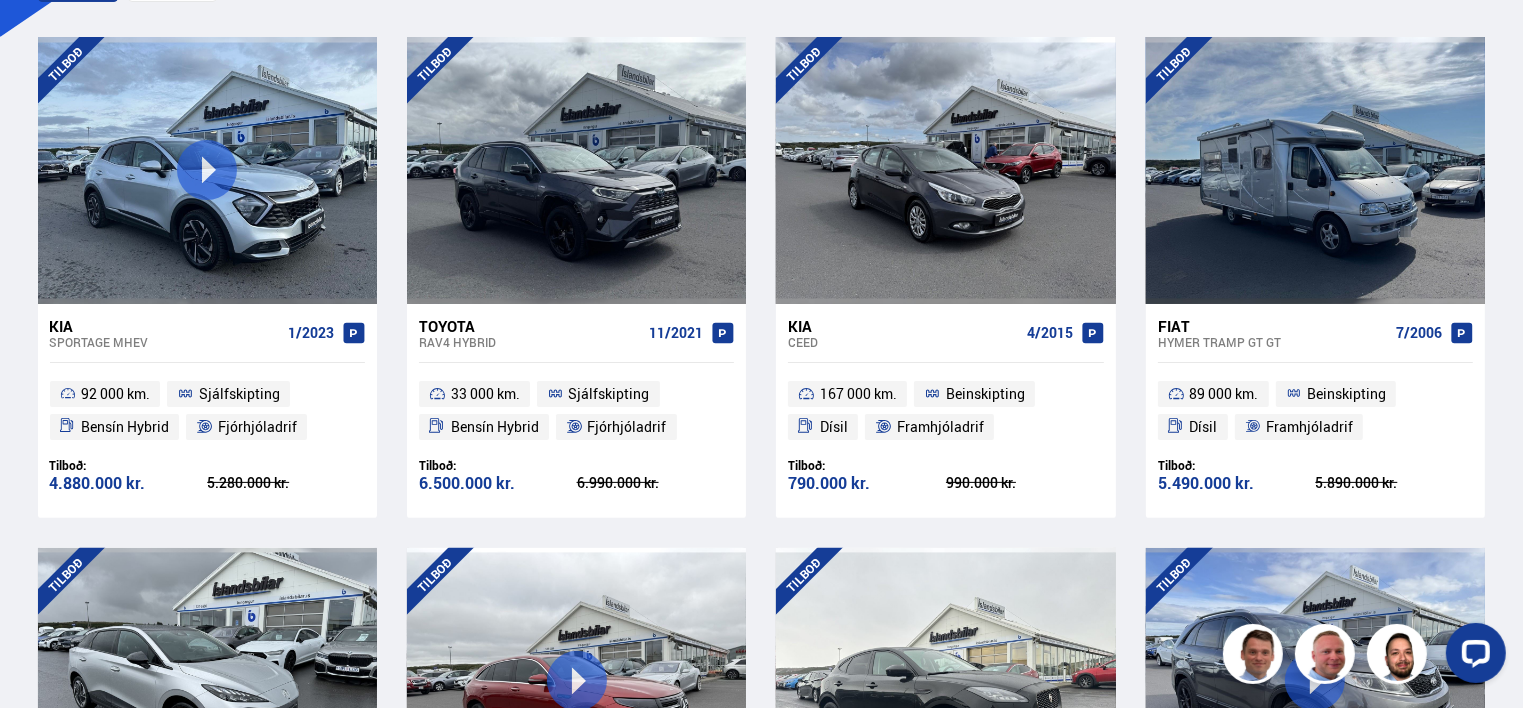 scroll, scrollTop: 400, scrollLeft: 0, axis: vertical 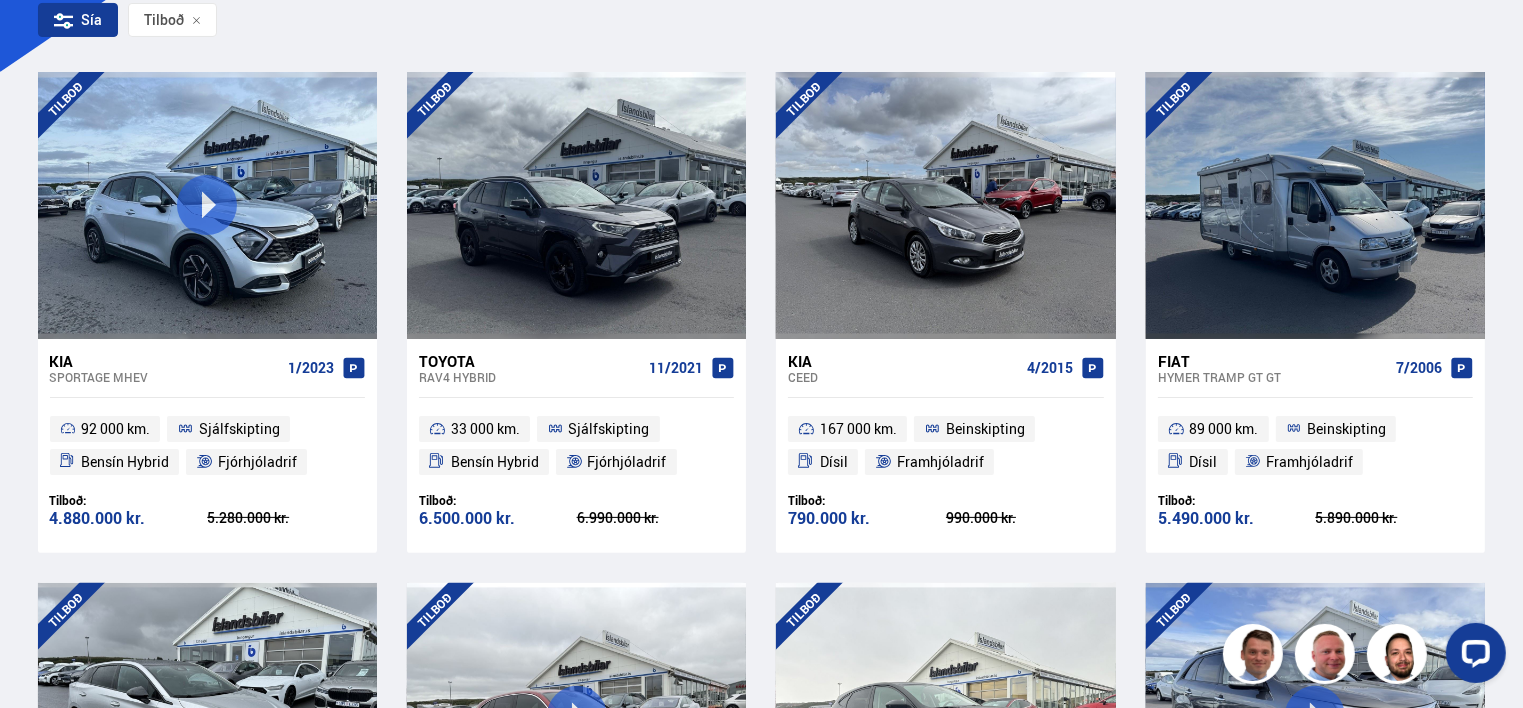 click on "11/2021" at bounding box center (676, 368) 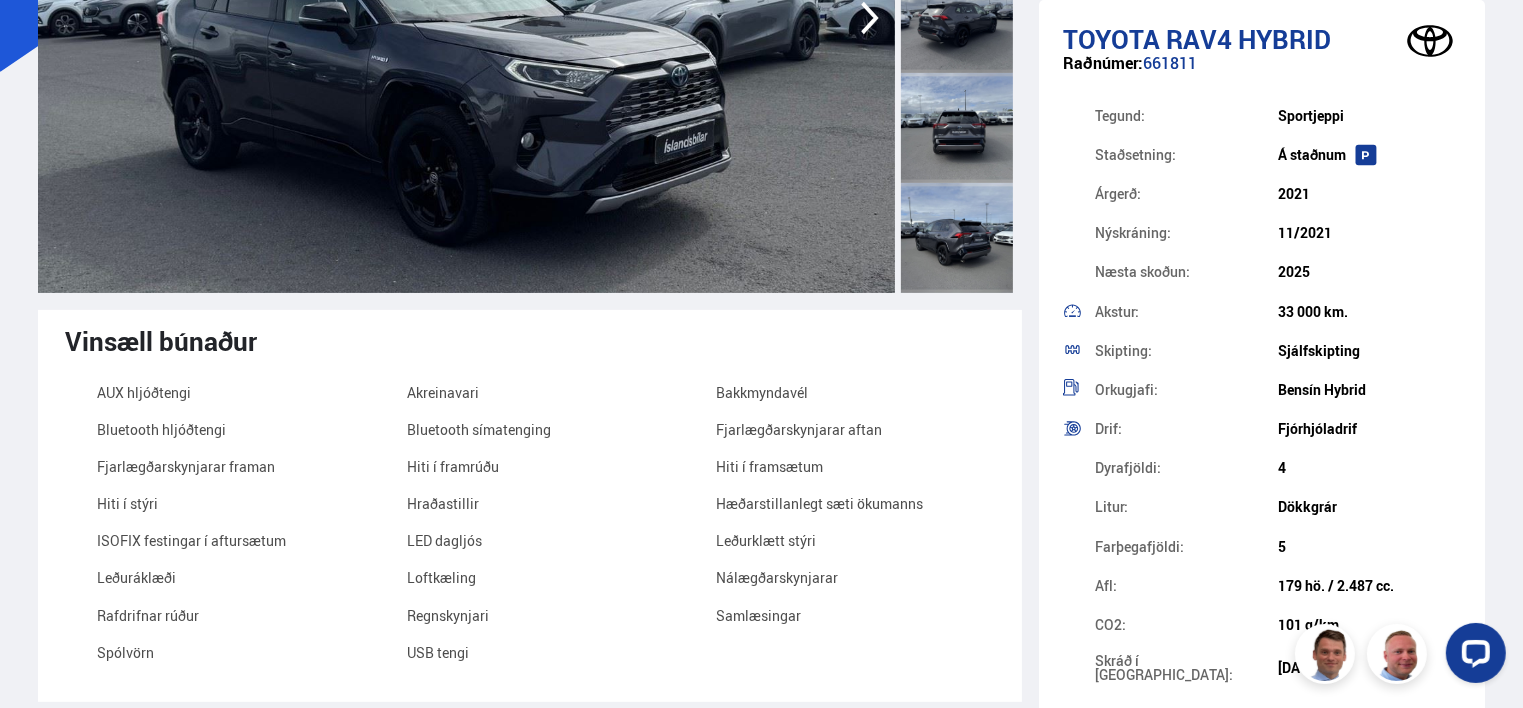 scroll, scrollTop: 0, scrollLeft: 0, axis: both 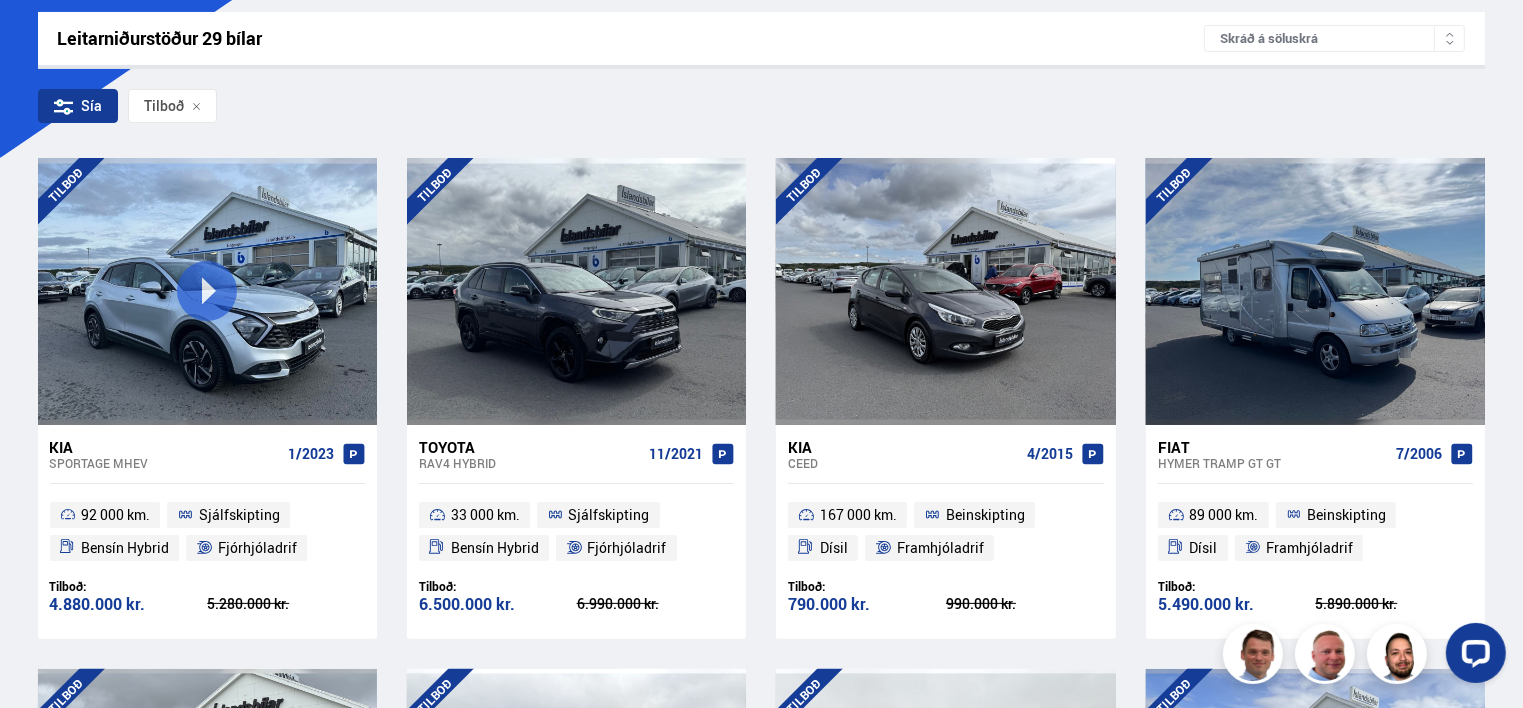 click on "1/2023" at bounding box center (311, 454) 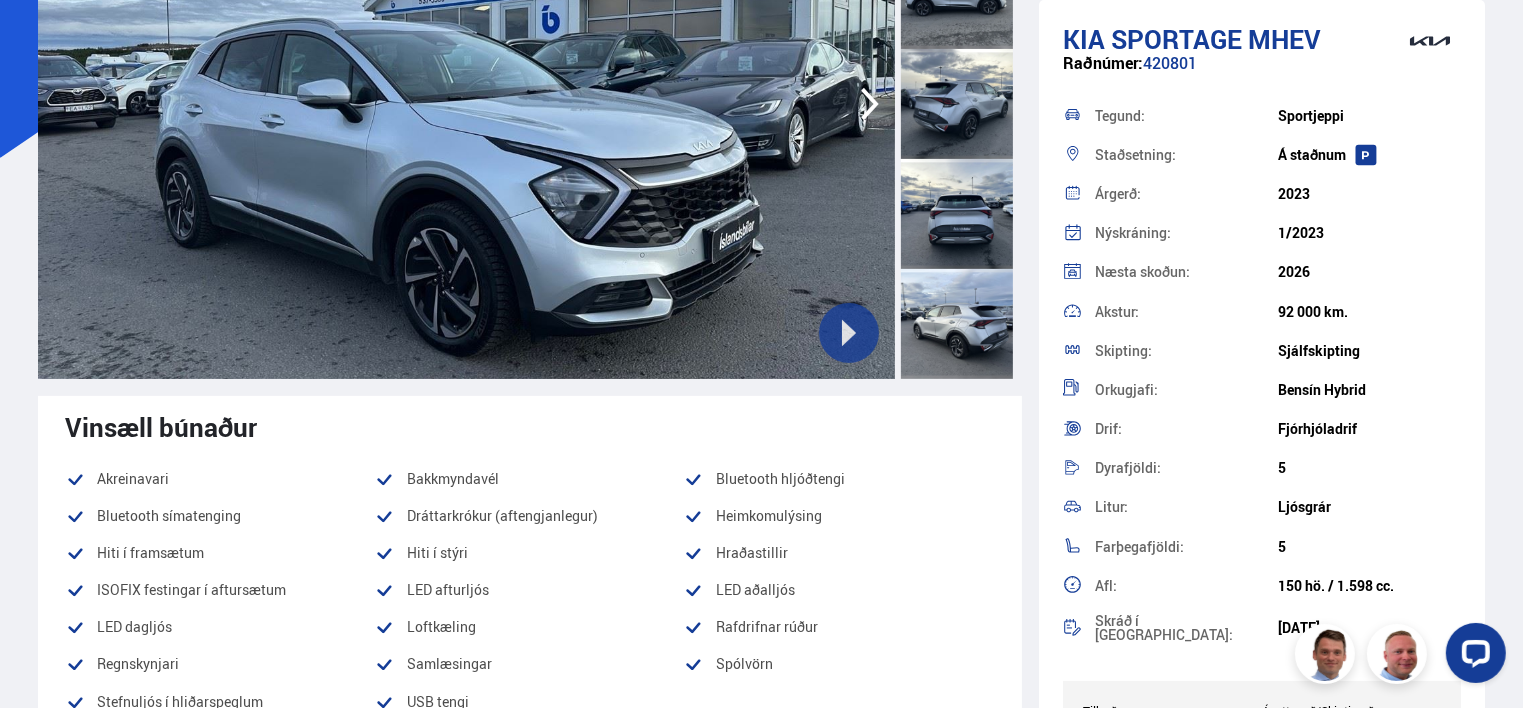 scroll, scrollTop: 0, scrollLeft: 0, axis: both 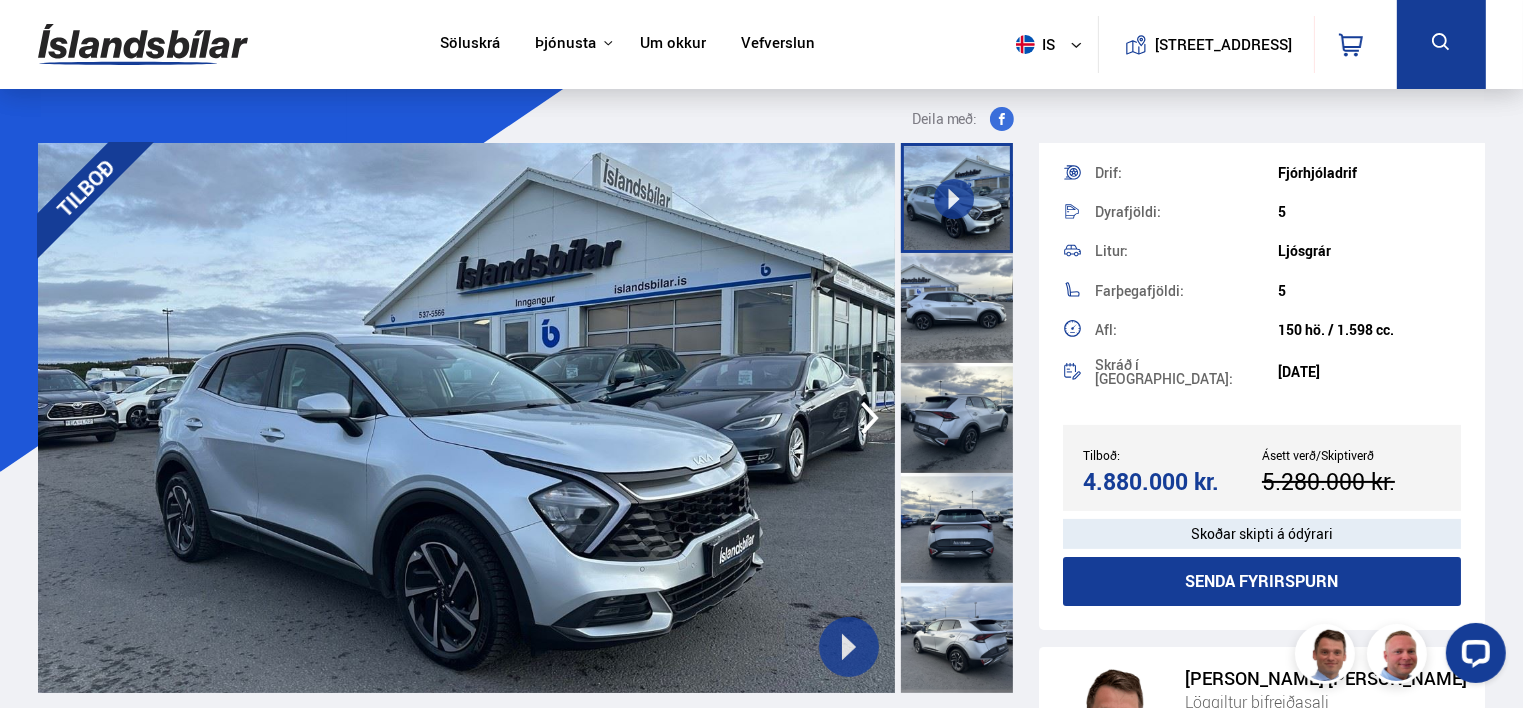 click on "Skoðar skipti á ódýrari" at bounding box center [1262, 534] 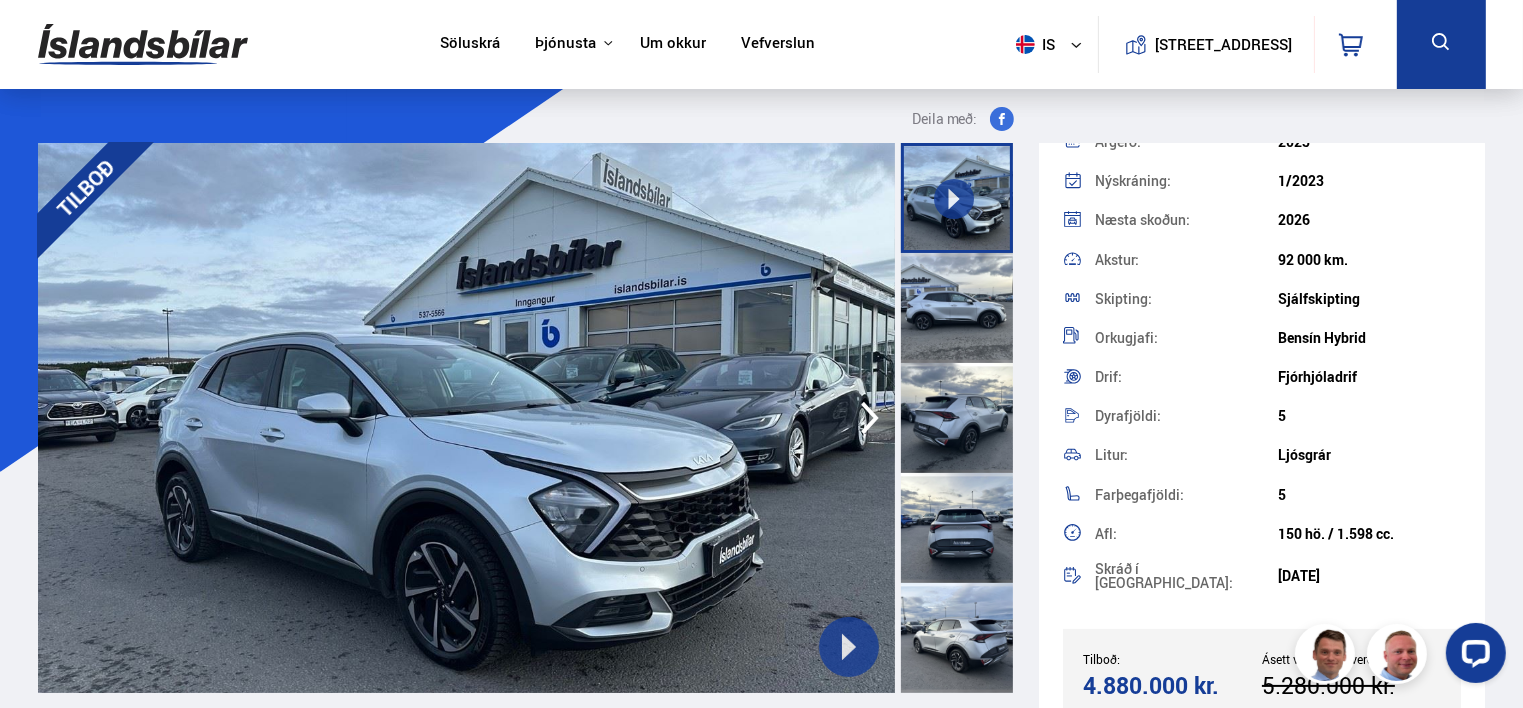 scroll, scrollTop: 150, scrollLeft: 0, axis: vertical 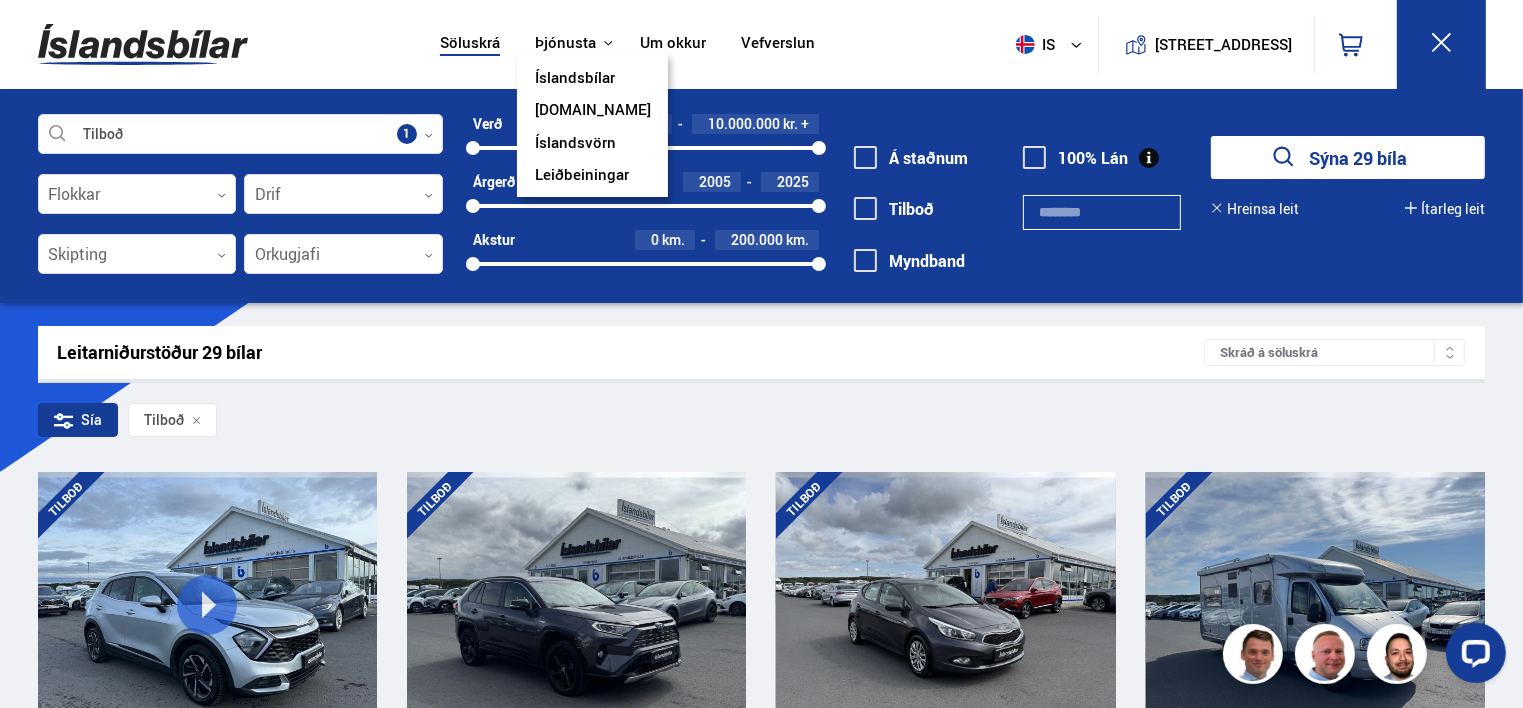 click on "Þjónusta" at bounding box center [565, 43] 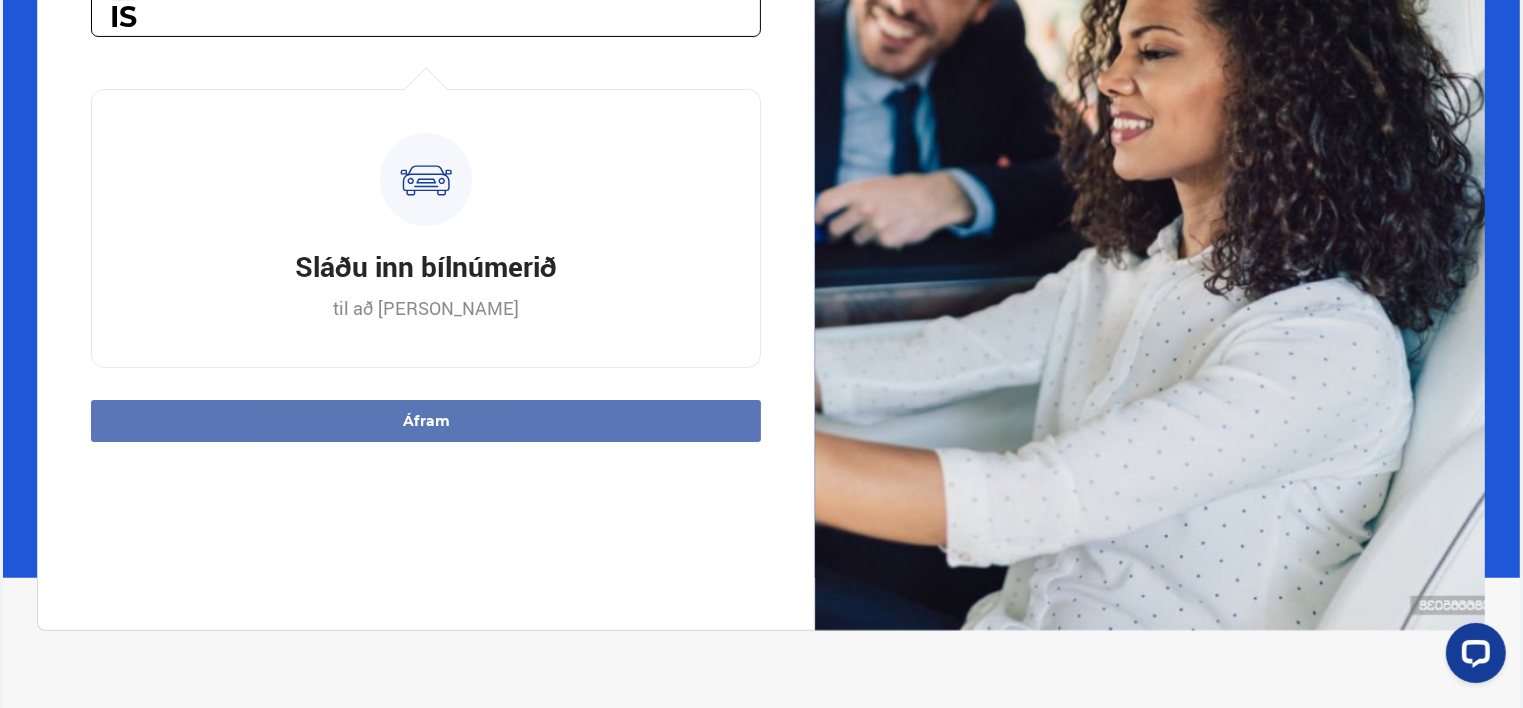 scroll, scrollTop: 300, scrollLeft: 0, axis: vertical 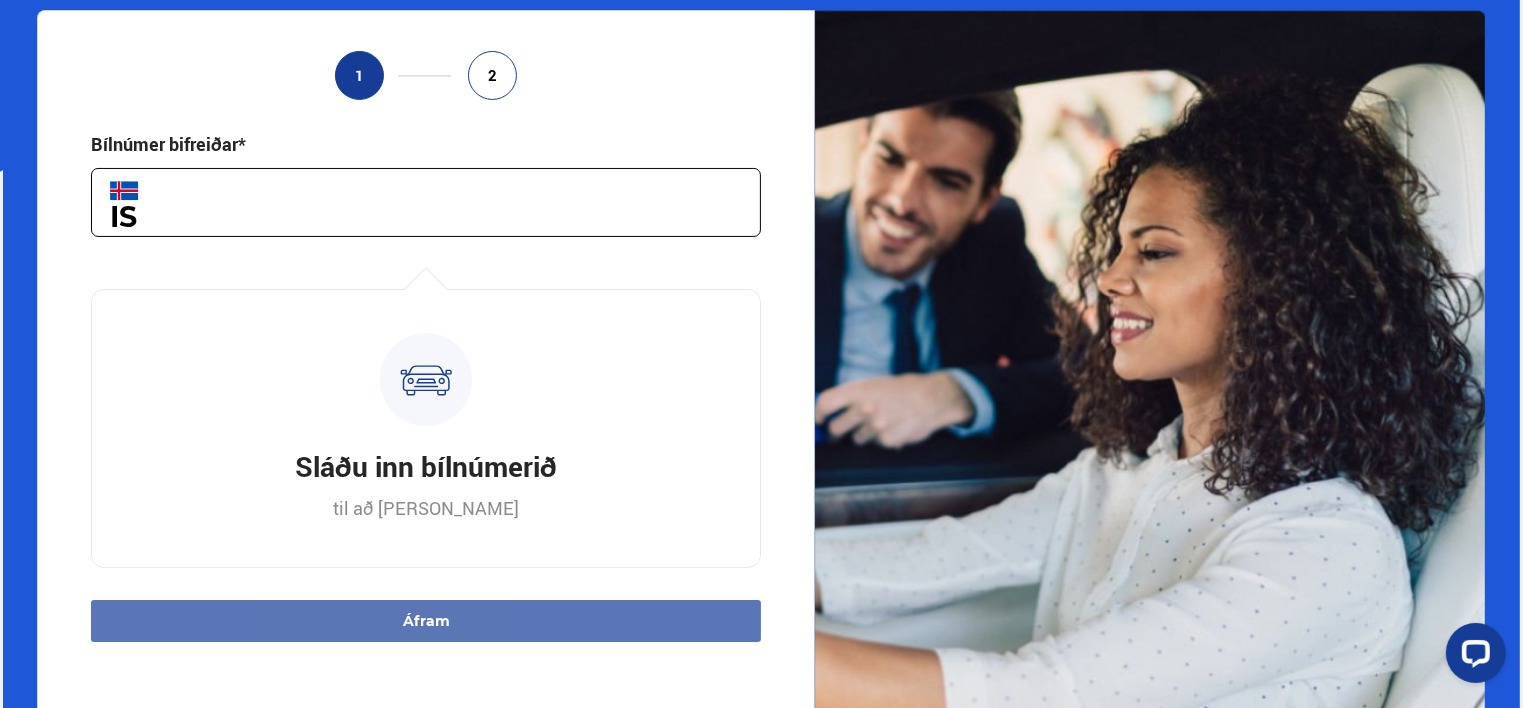 click at bounding box center (426, 202) 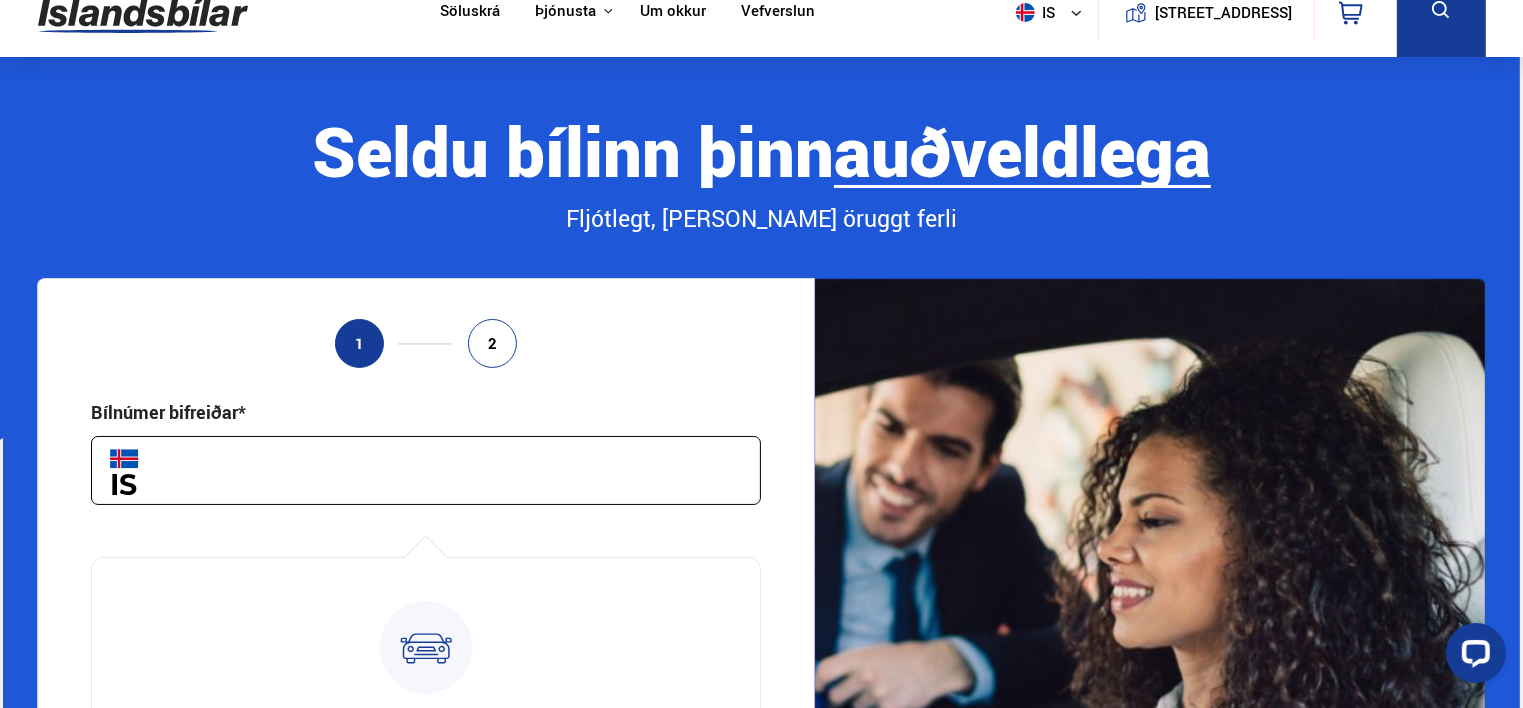 scroll, scrollTop: 0, scrollLeft: 0, axis: both 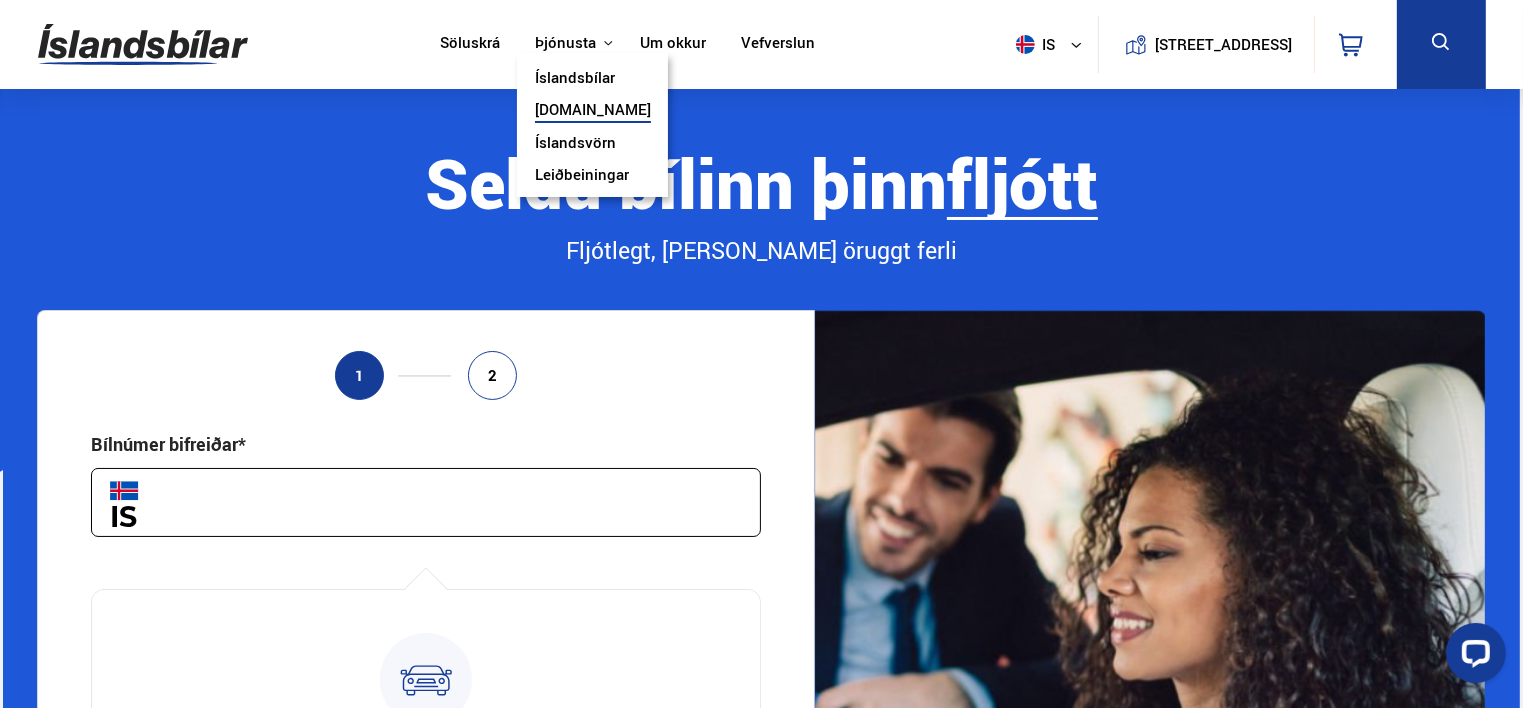 click on "Íslandsbílar" at bounding box center [575, 79] 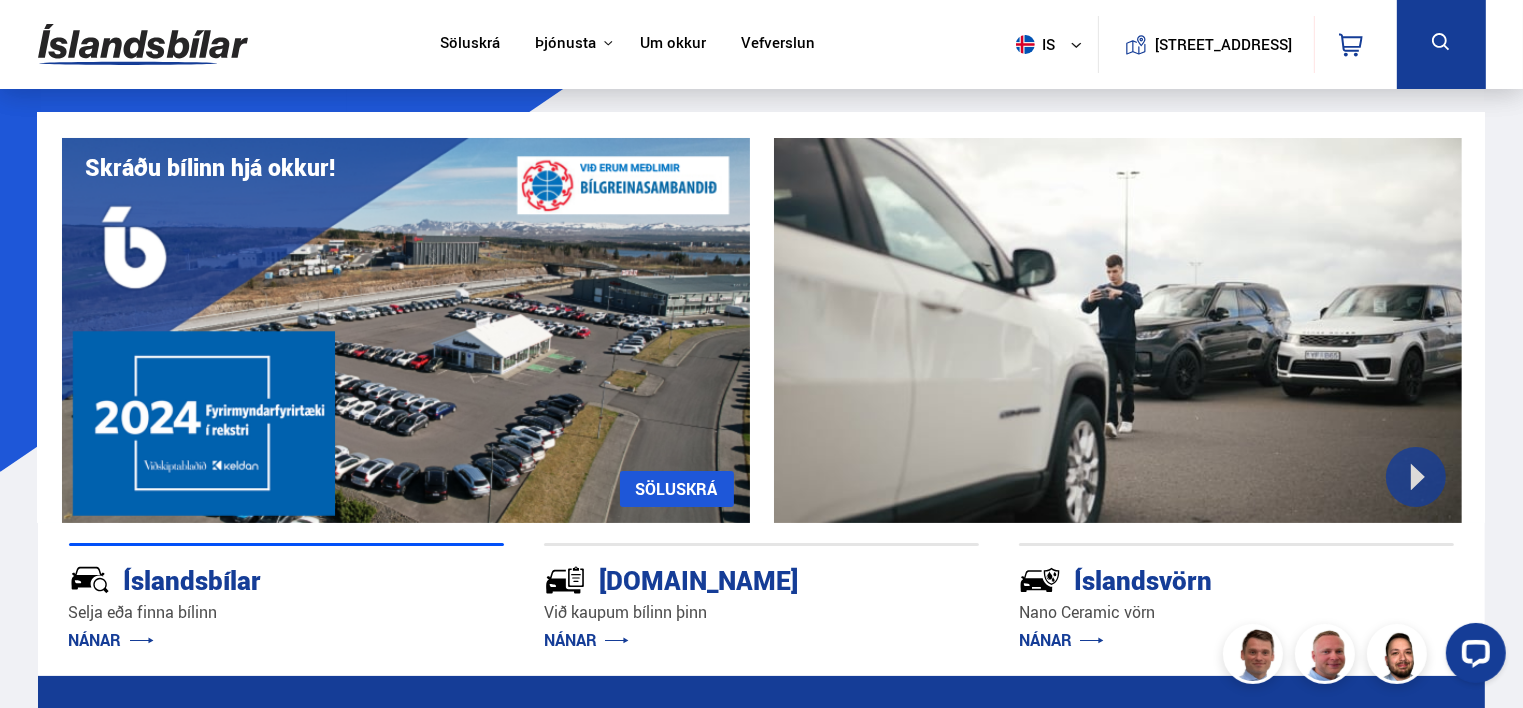 click at bounding box center (406, 330) 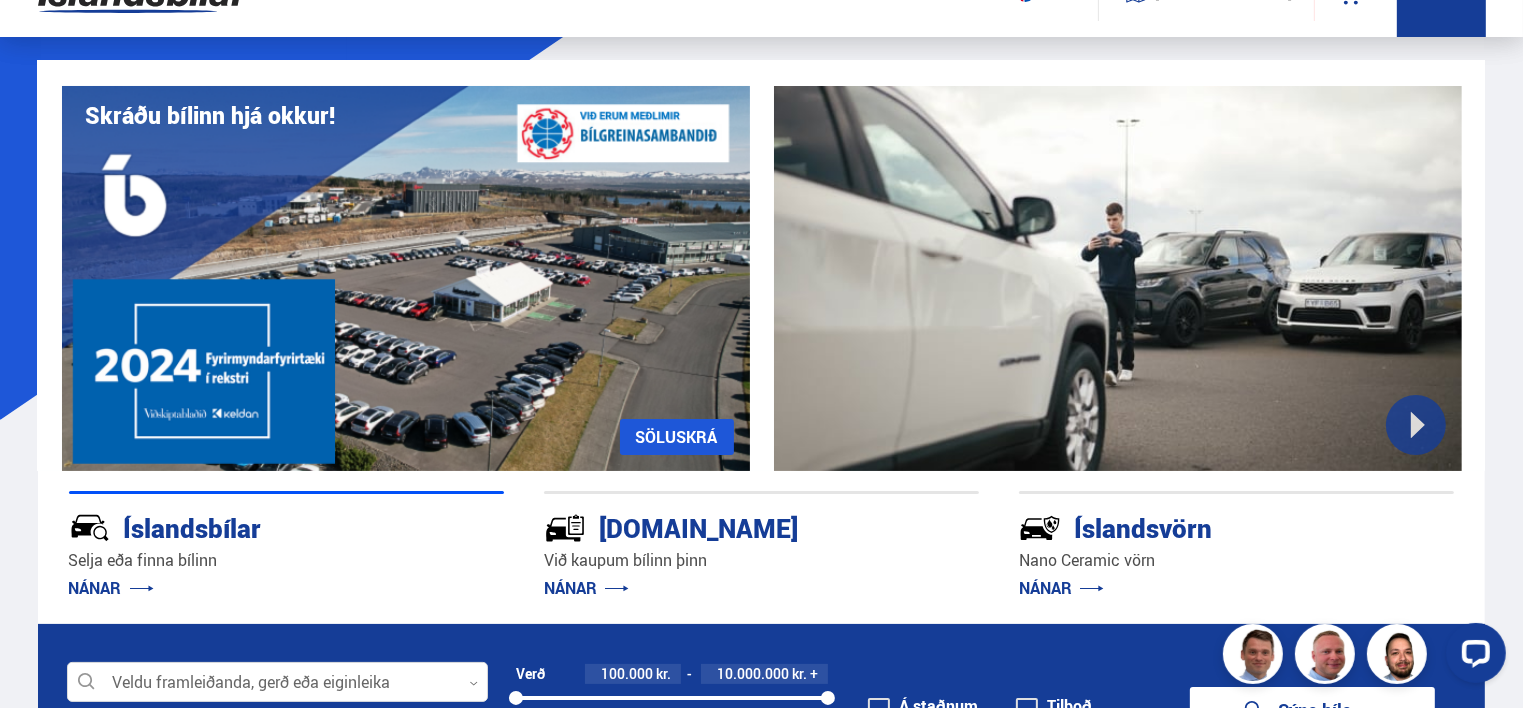scroll, scrollTop: 100, scrollLeft: 0, axis: vertical 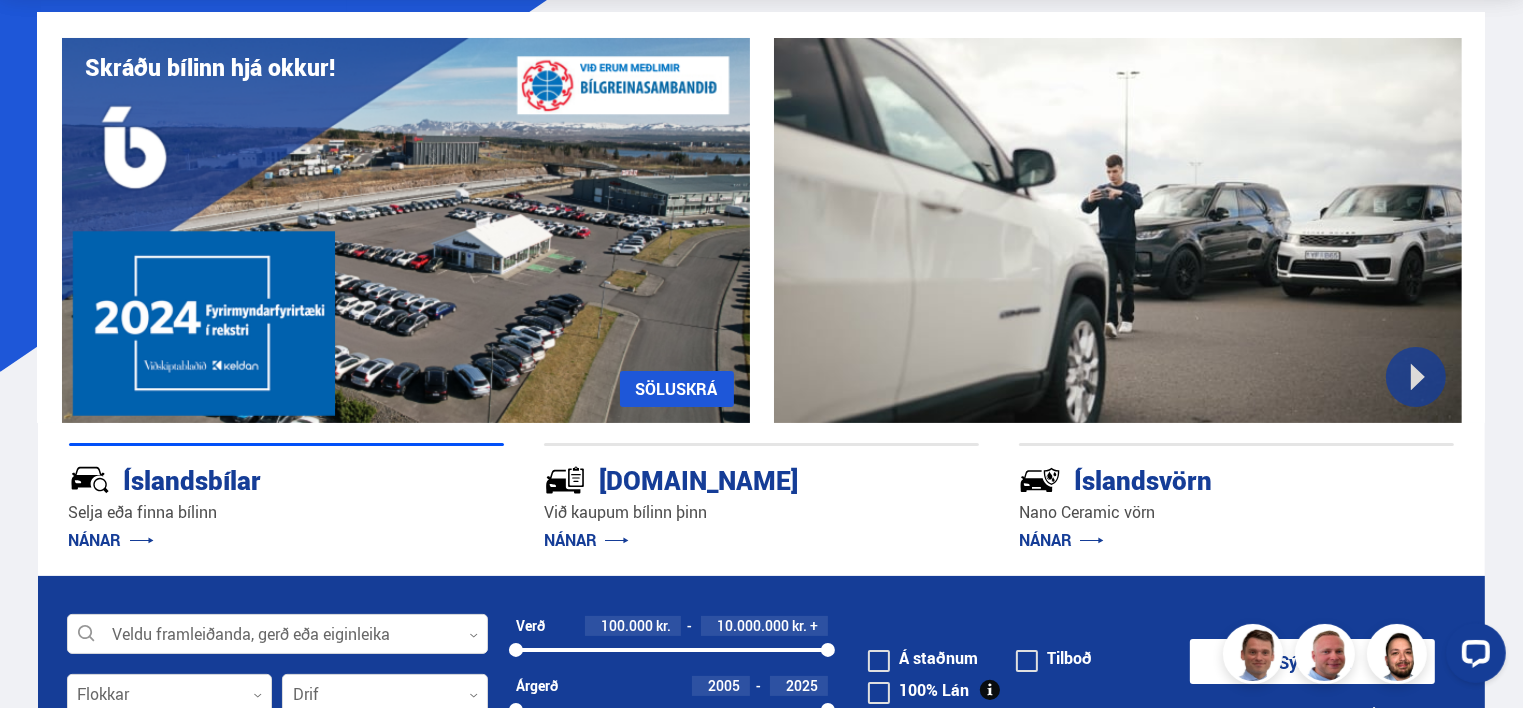 click on "SÖLUSKRÁ" at bounding box center [677, 389] 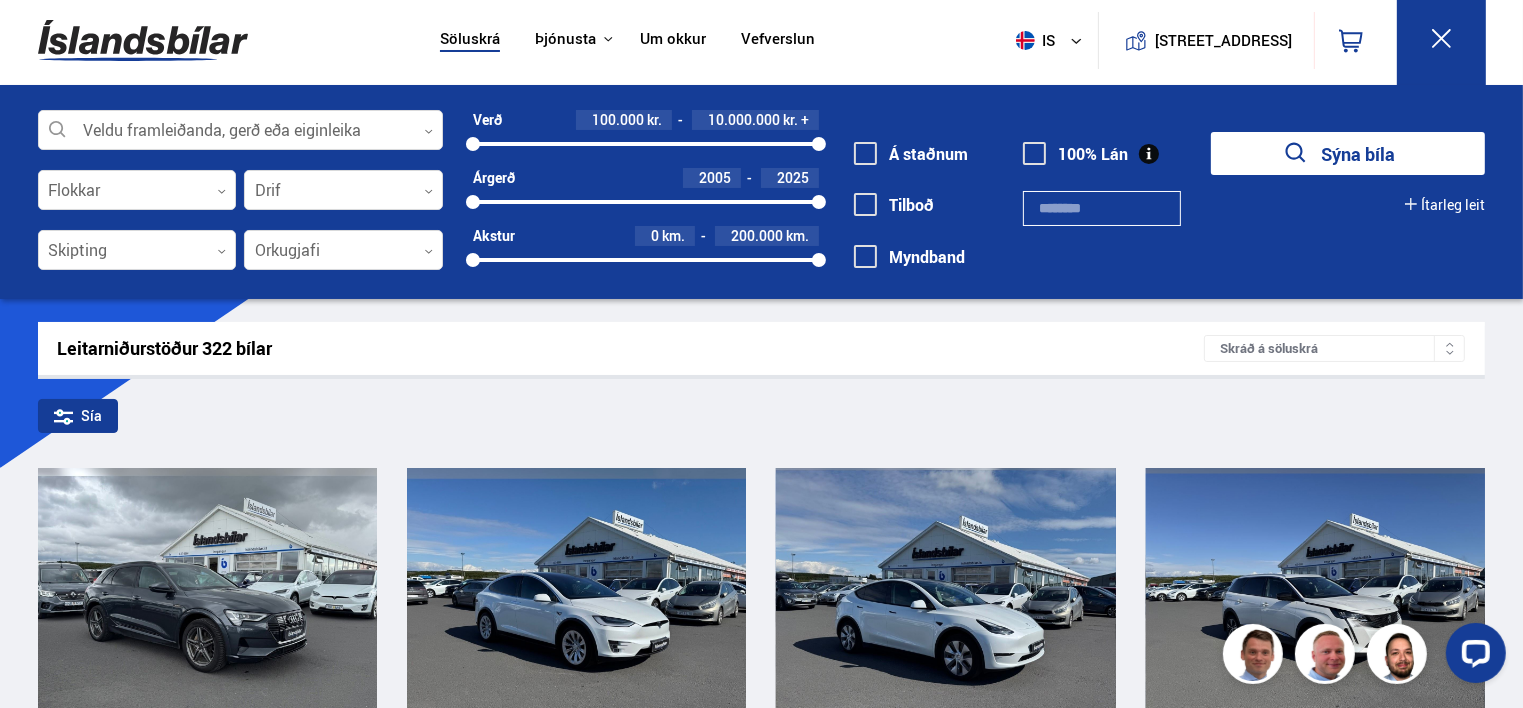 scroll, scrollTop: 0, scrollLeft: 0, axis: both 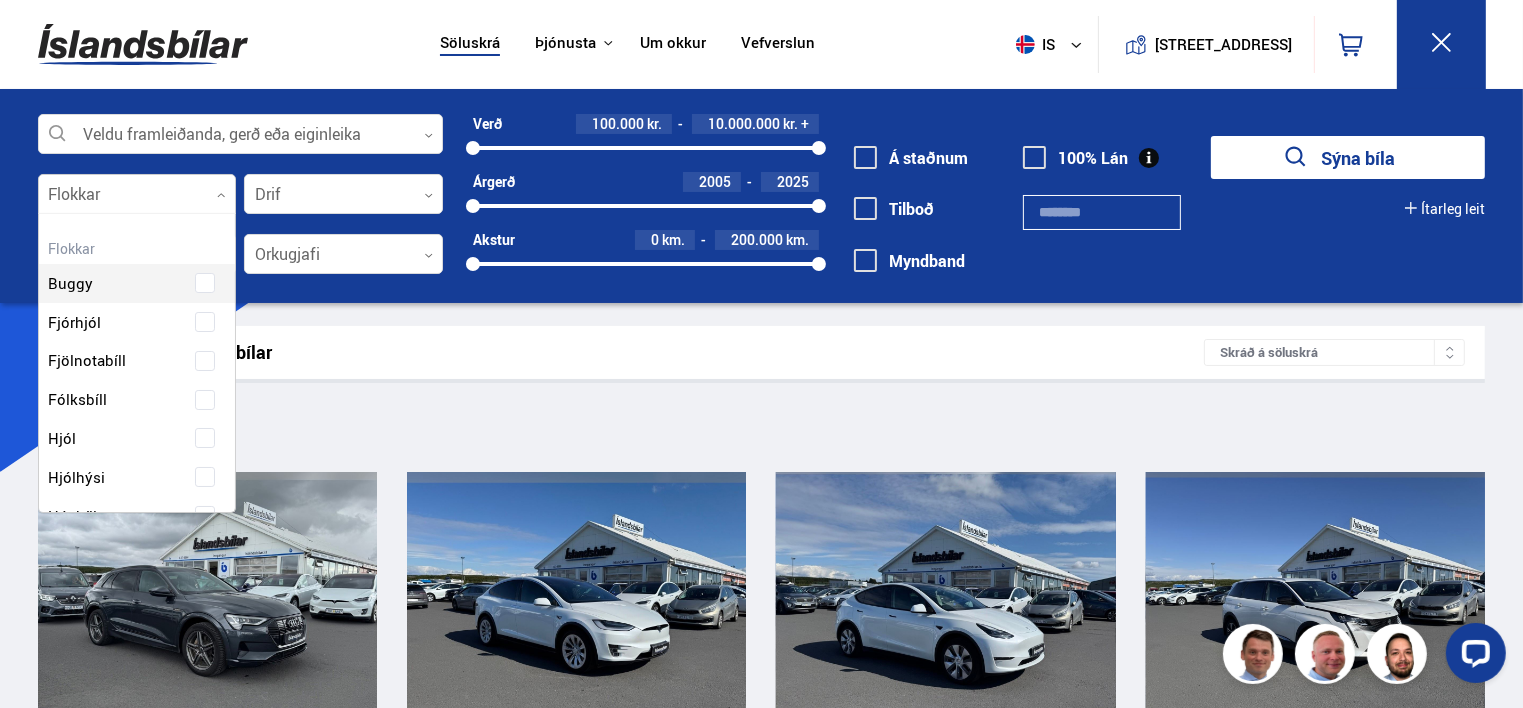 click at bounding box center [137, 195] 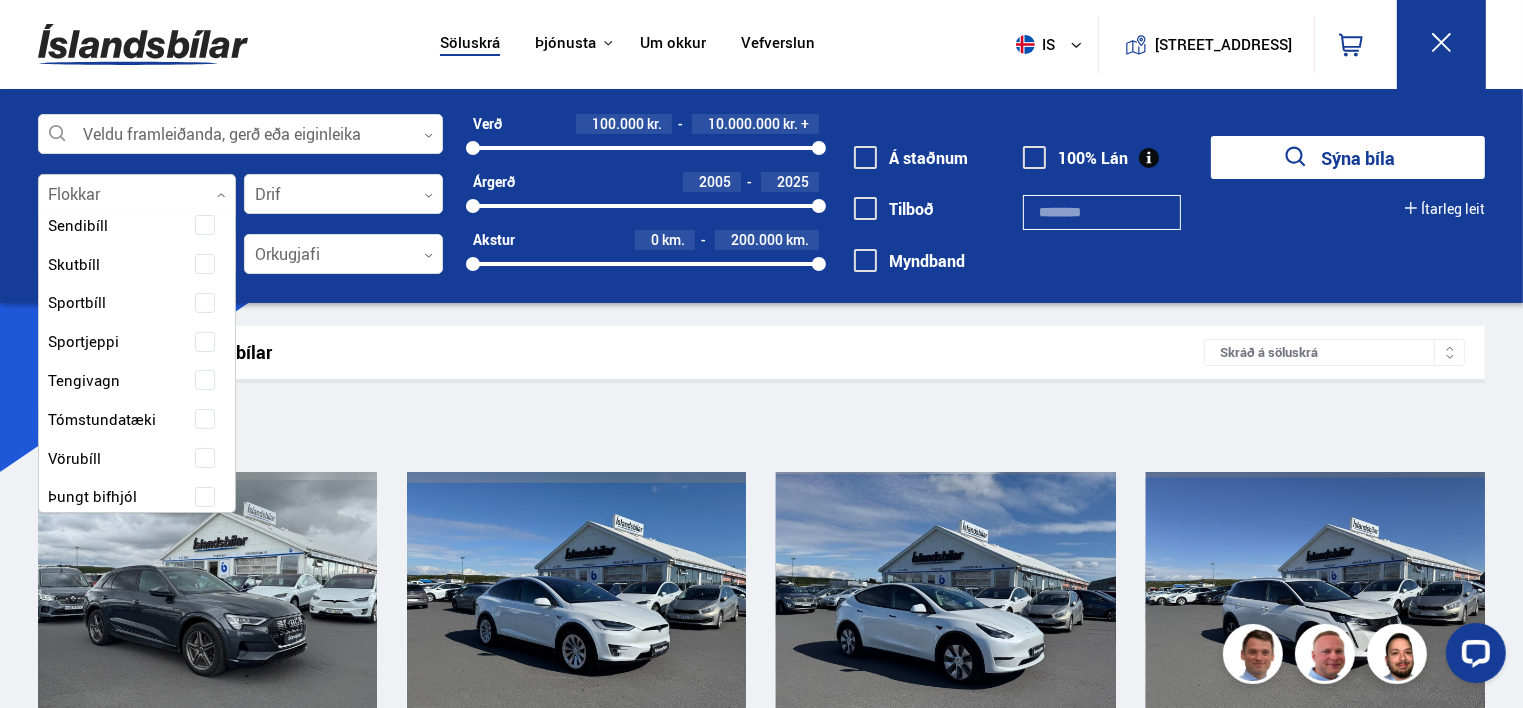 scroll, scrollTop: 468, scrollLeft: 0, axis: vertical 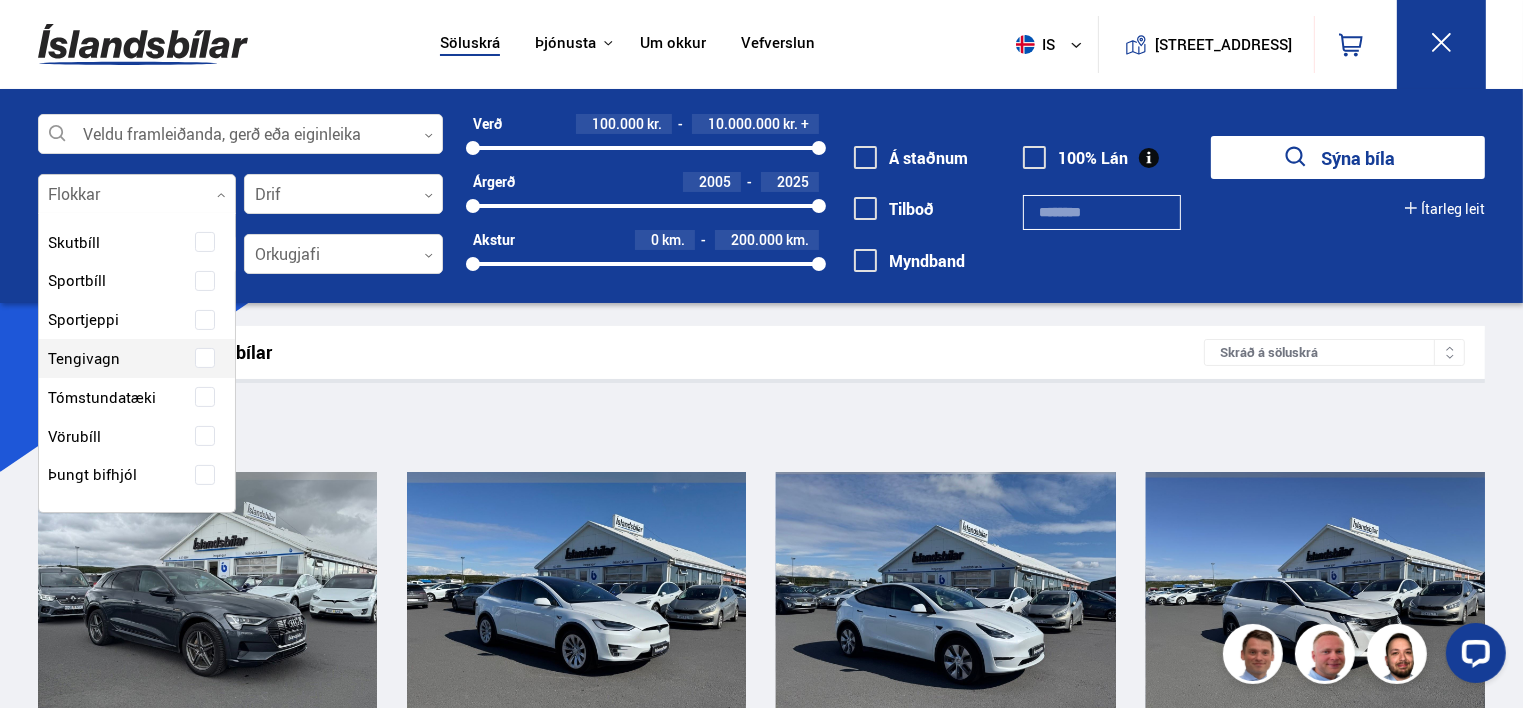 click on "Sía" at bounding box center [762, 424] 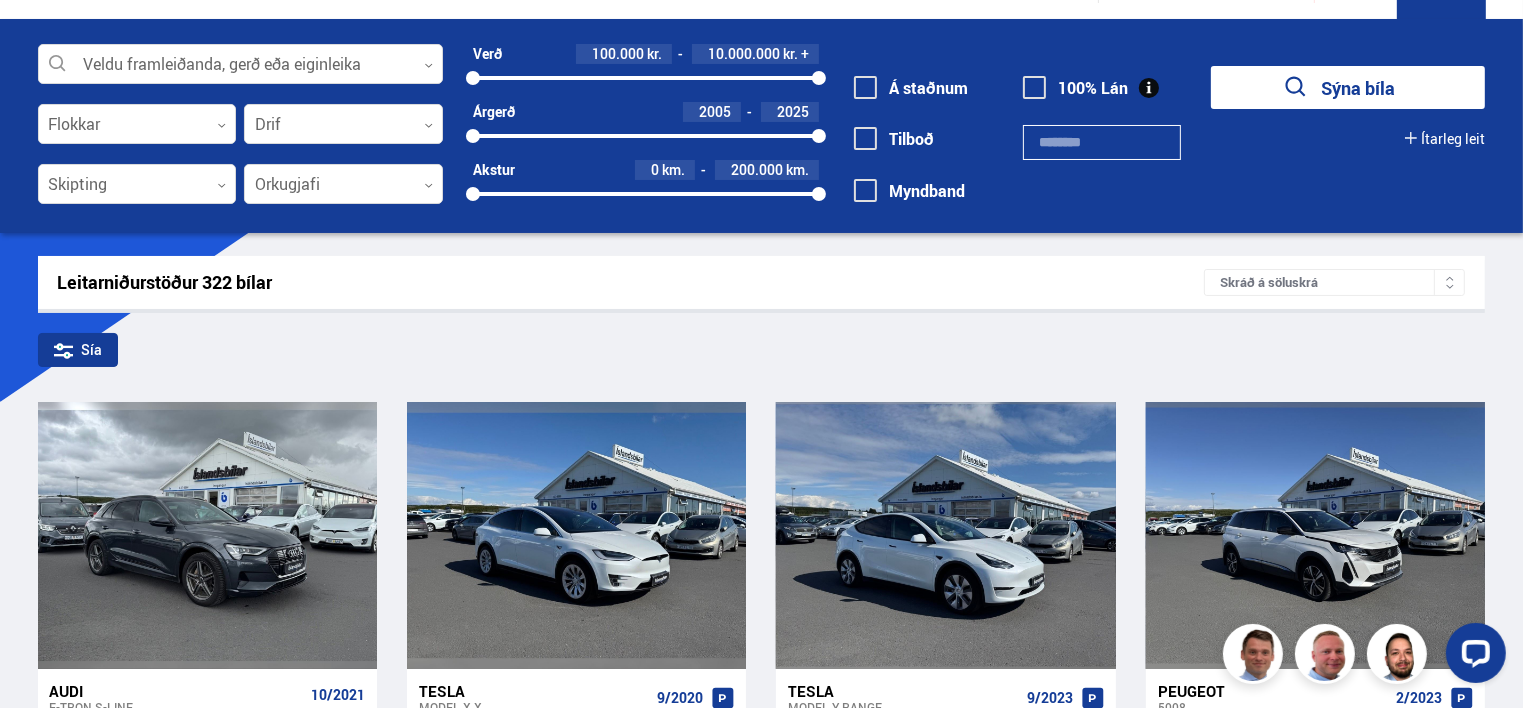 scroll, scrollTop: 0, scrollLeft: 0, axis: both 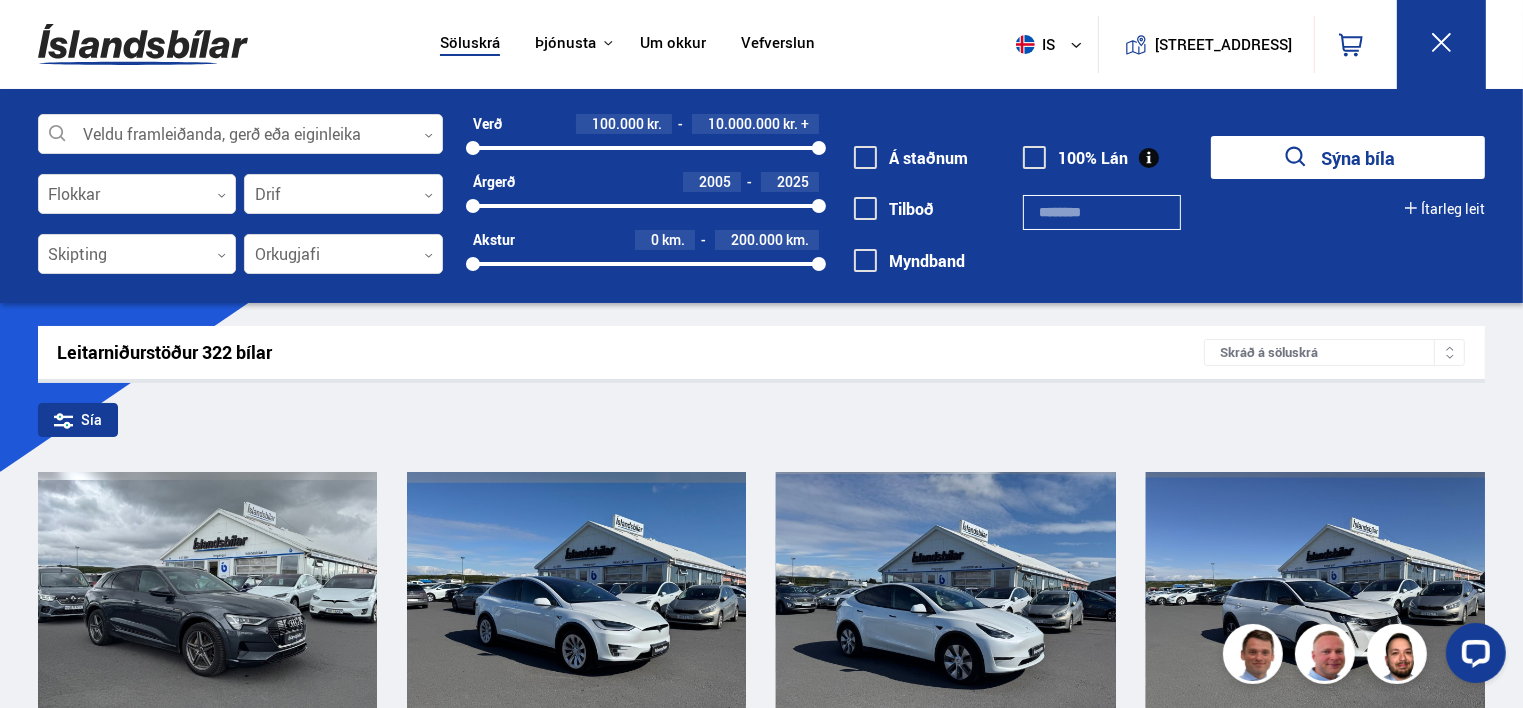 click at bounding box center [865, 208] 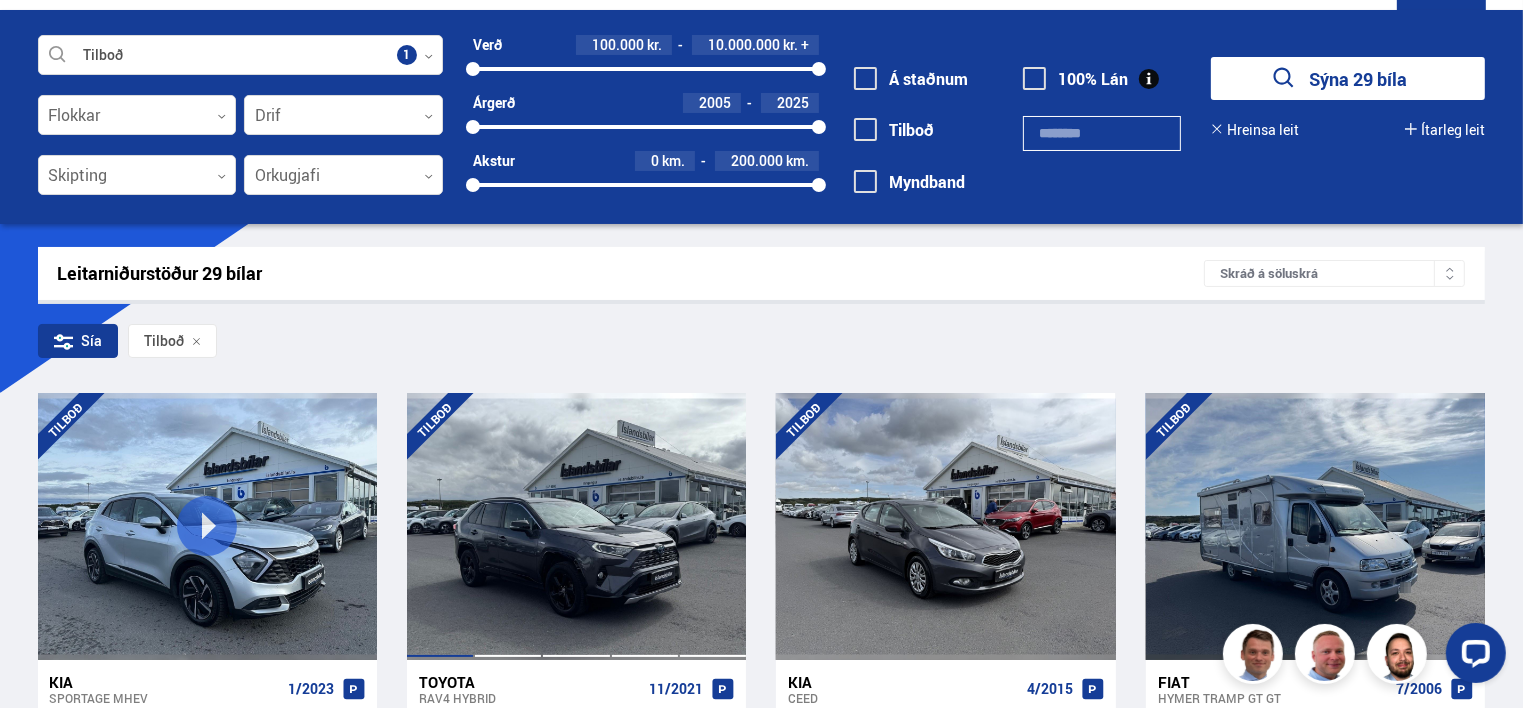 scroll, scrollTop: 300, scrollLeft: 0, axis: vertical 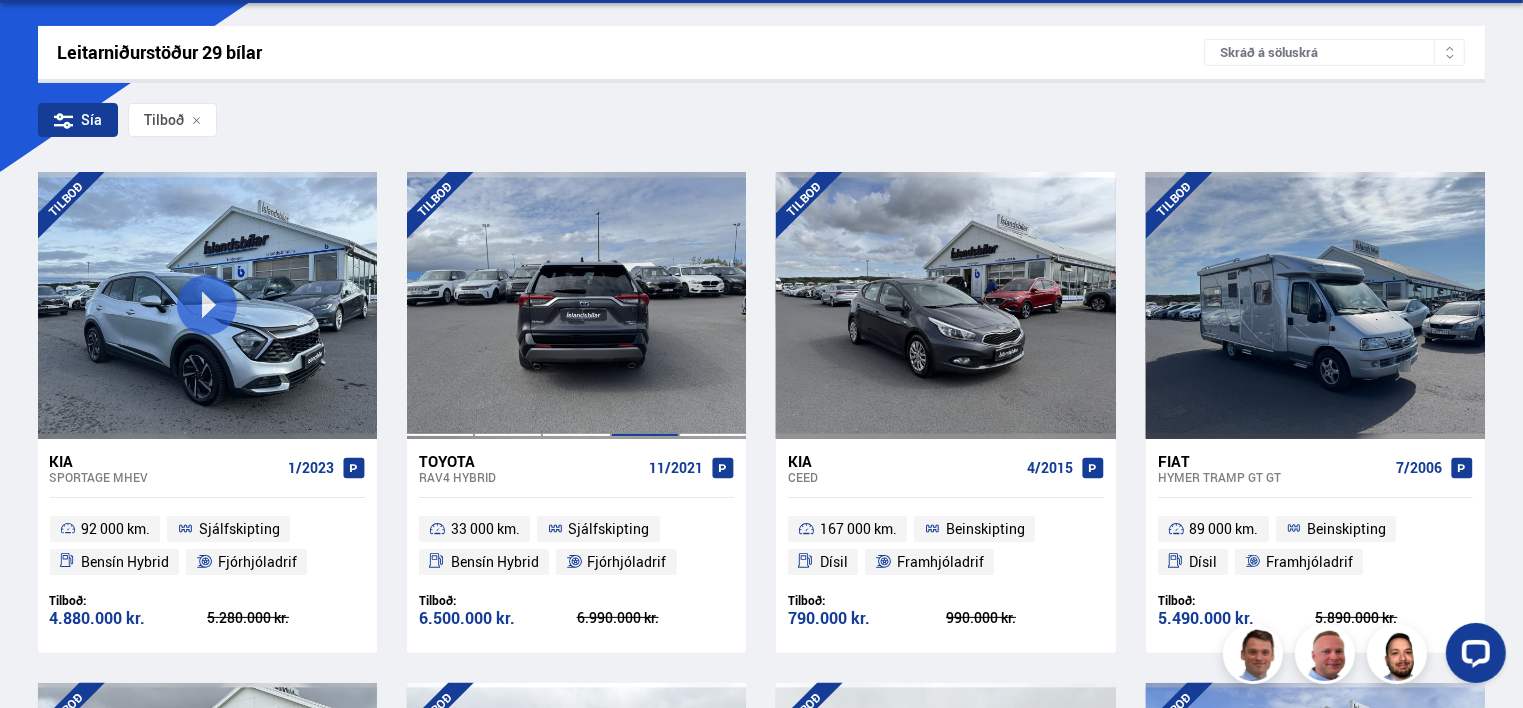 click at bounding box center [645, 305] 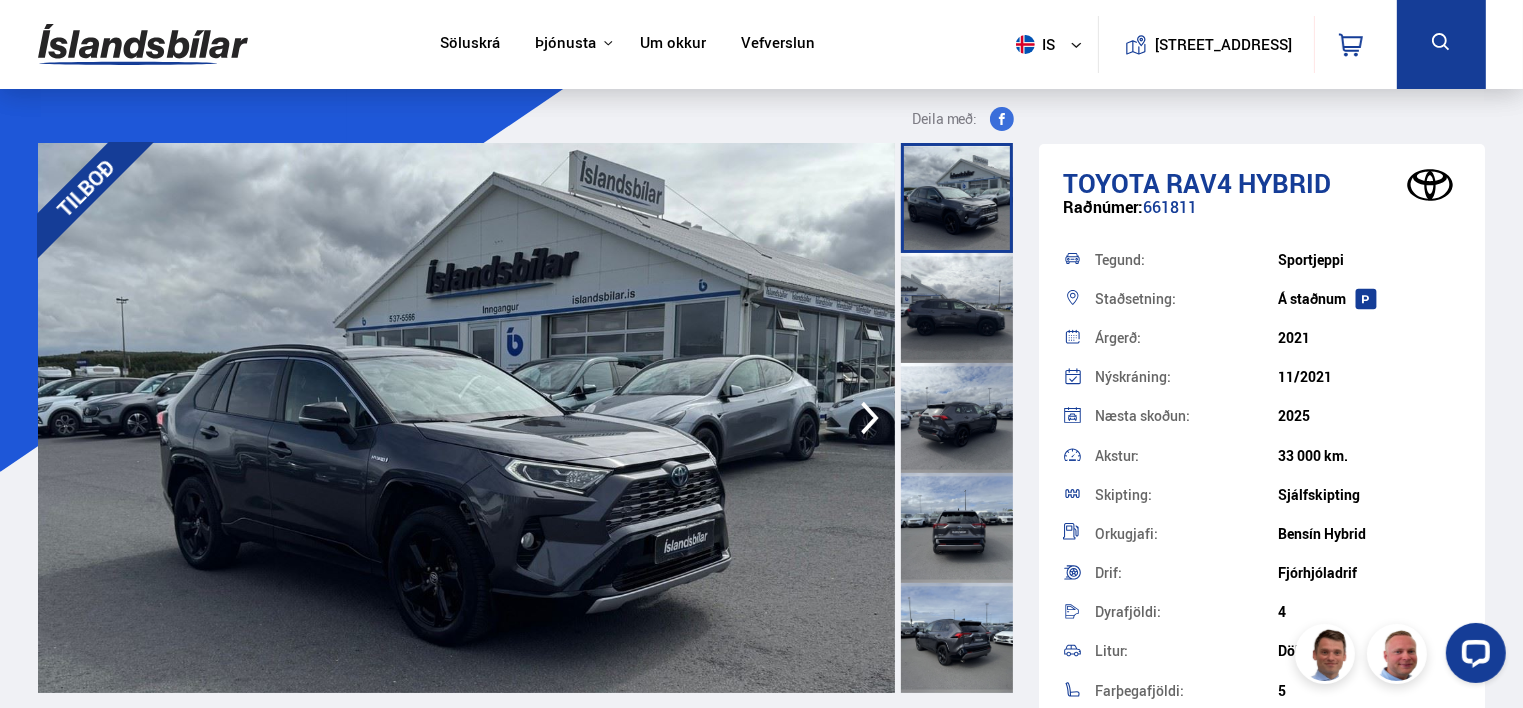 scroll, scrollTop: 490, scrollLeft: 0, axis: vertical 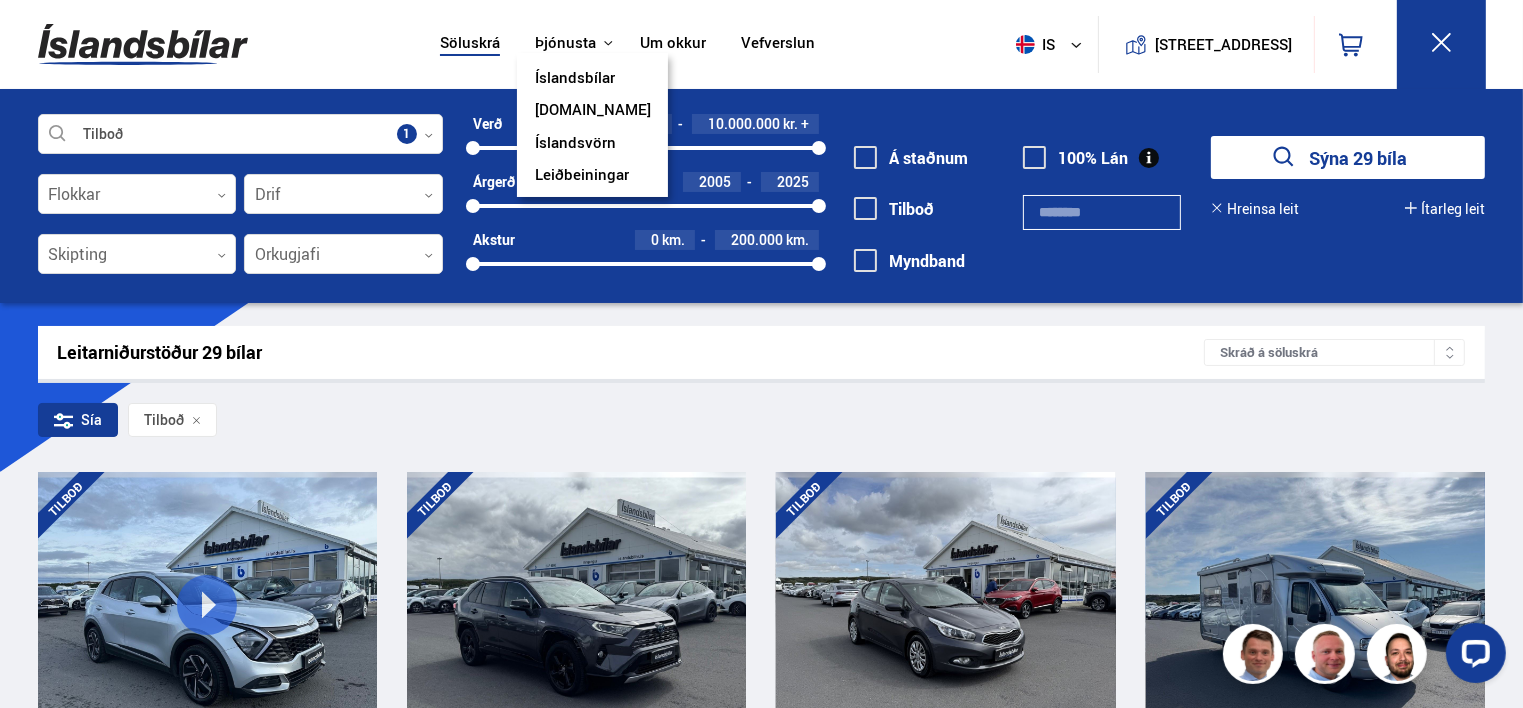 click on "[DOMAIN_NAME]" at bounding box center (593, 111) 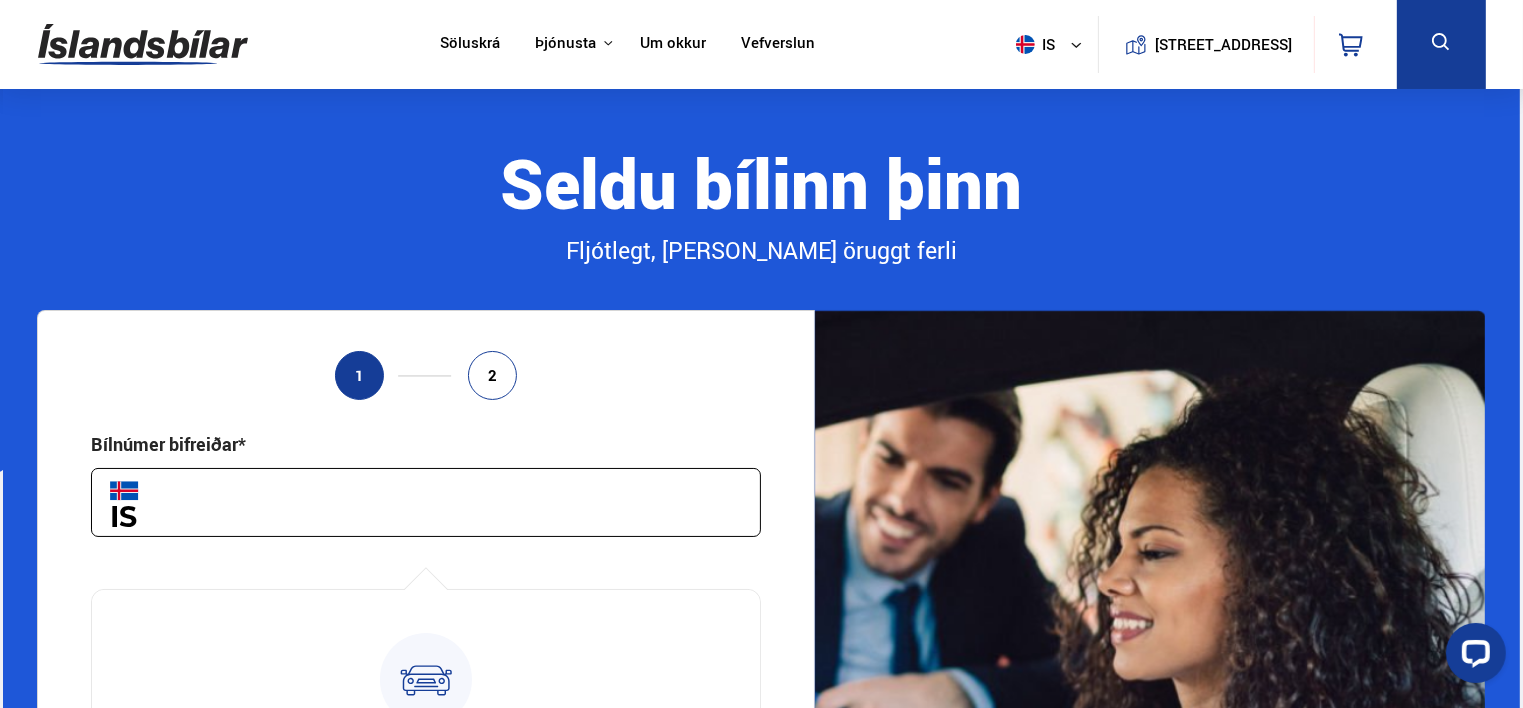 click at bounding box center (426, 502) 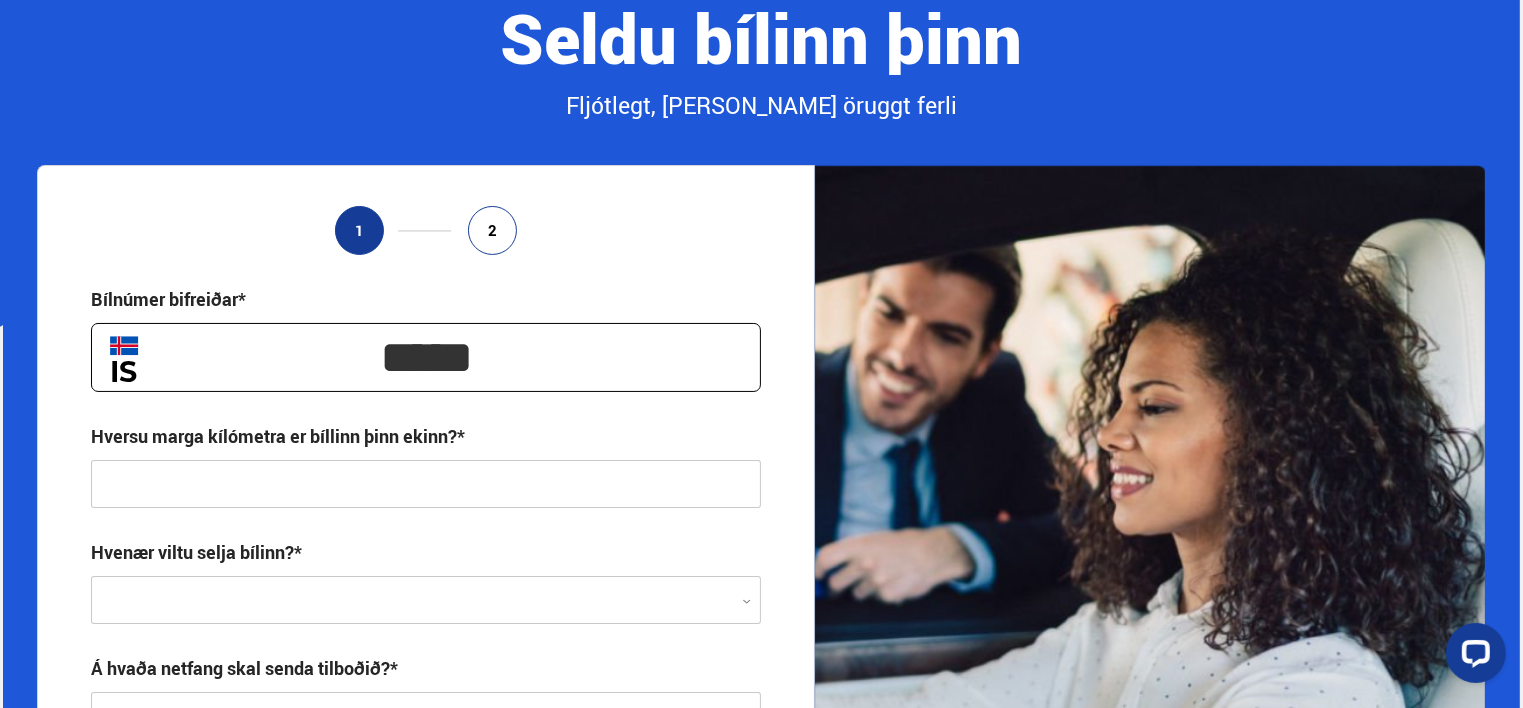 scroll, scrollTop: 300, scrollLeft: 0, axis: vertical 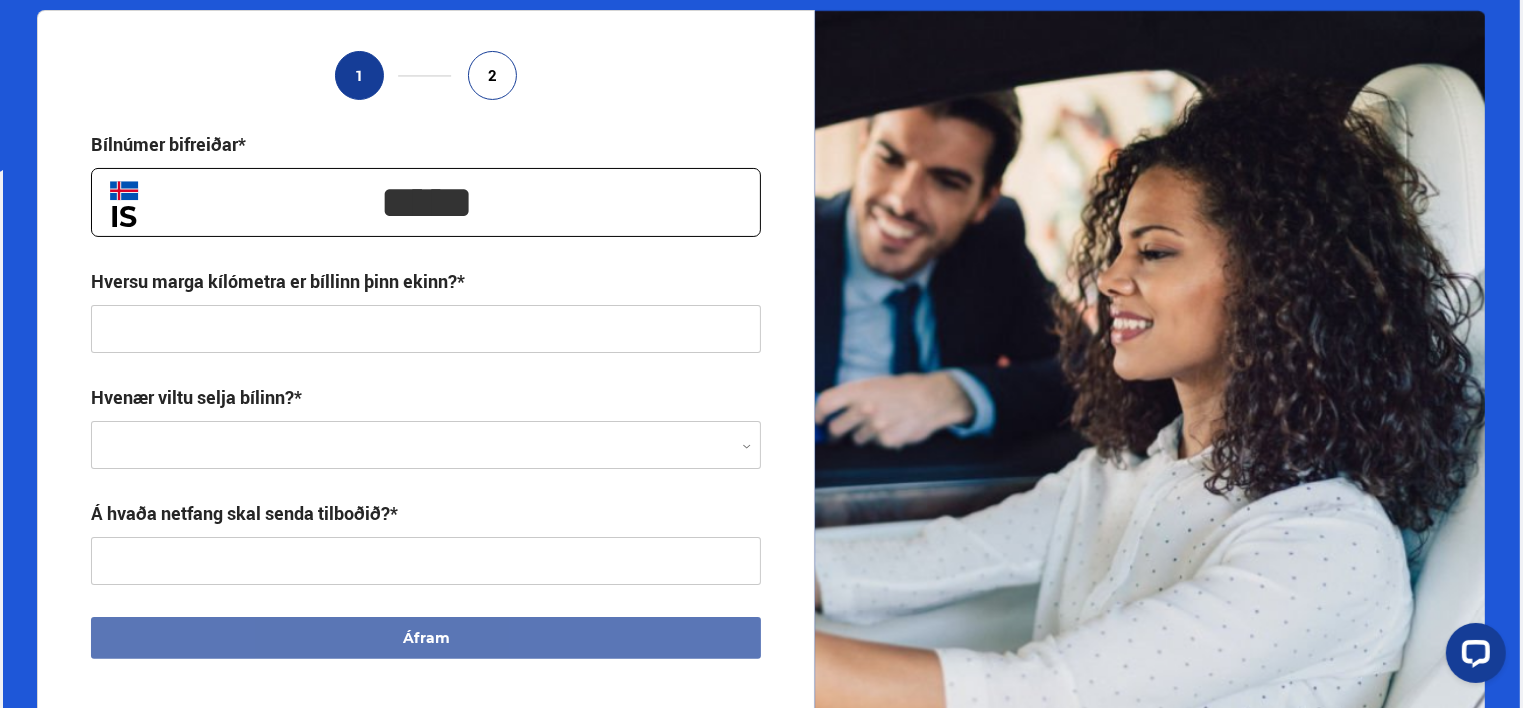type on "*****" 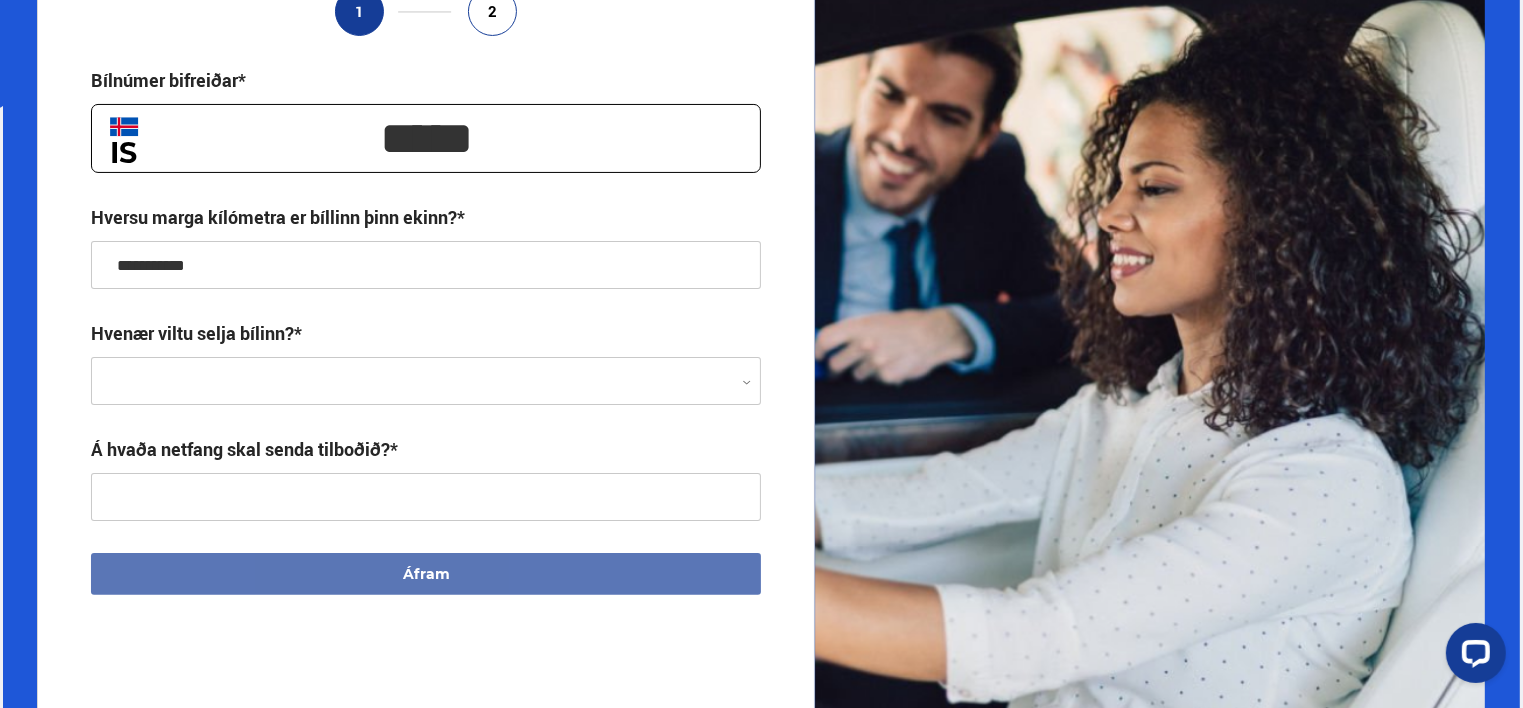 scroll, scrollTop: 400, scrollLeft: 0, axis: vertical 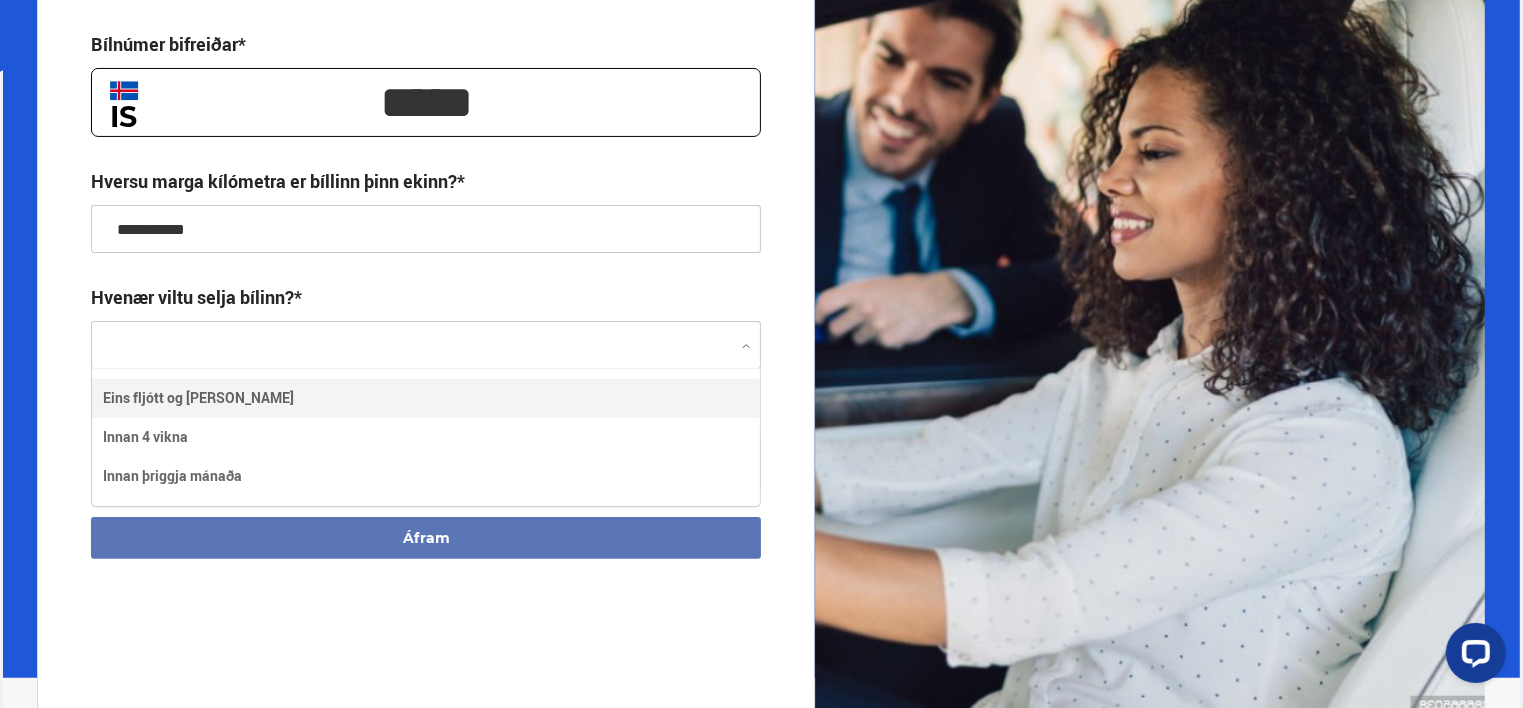 click at bounding box center (426, 346) 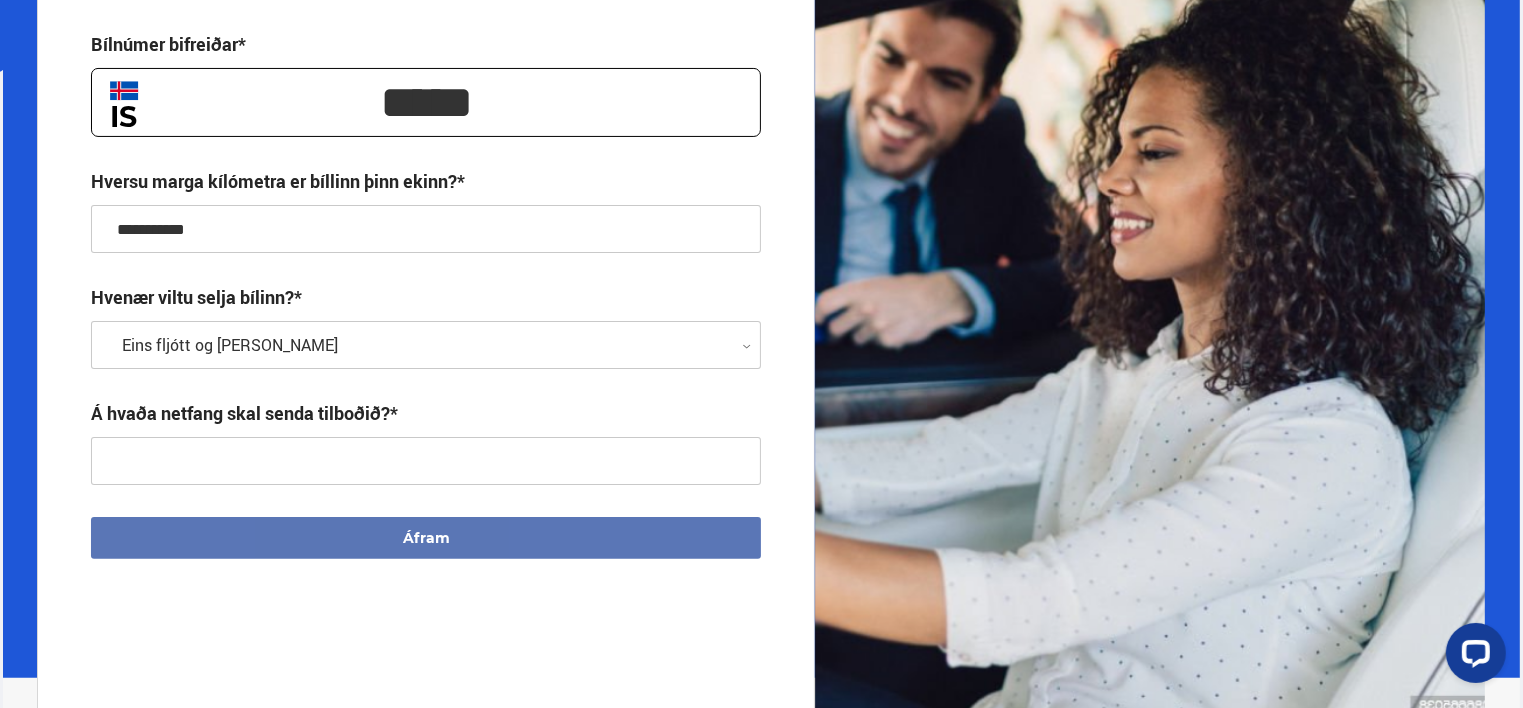 click at bounding box center [426, 461] 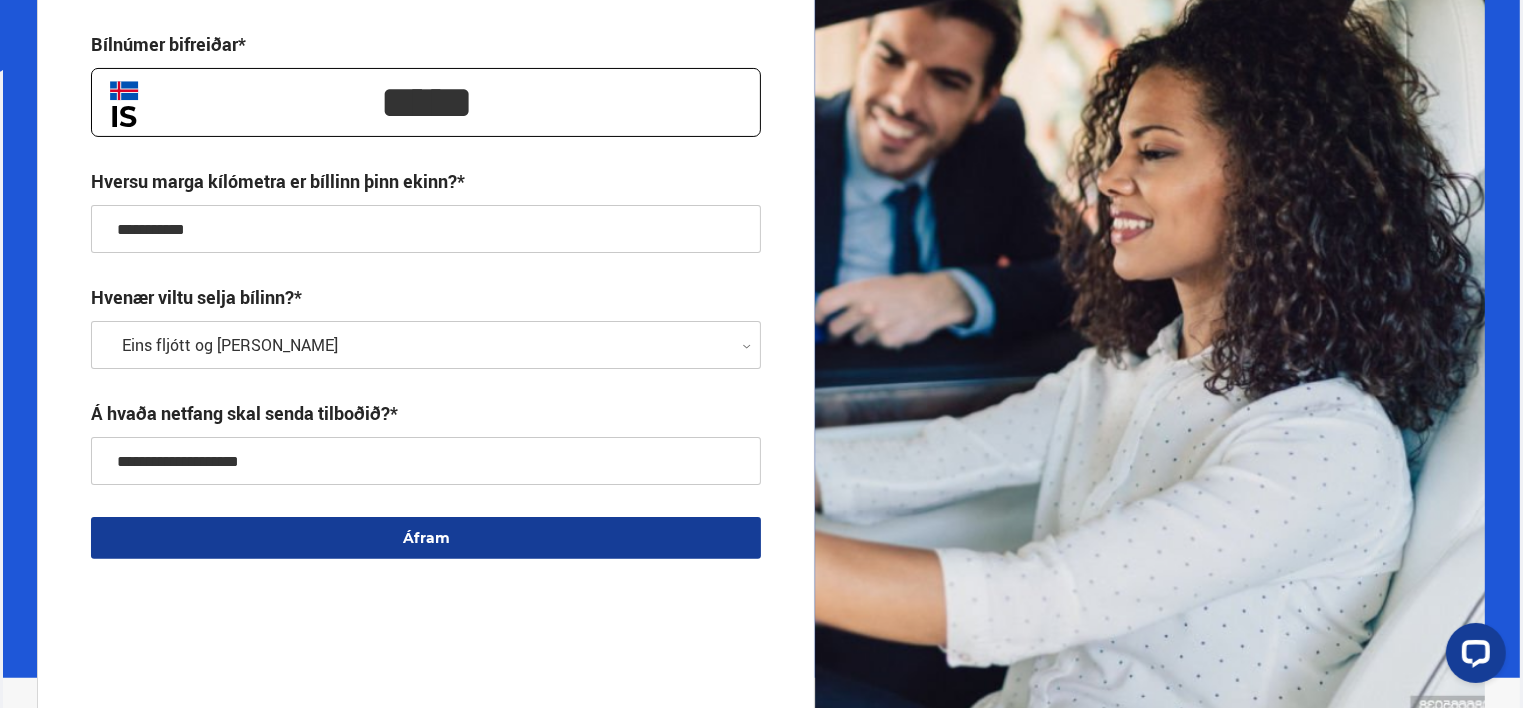type on "**********" 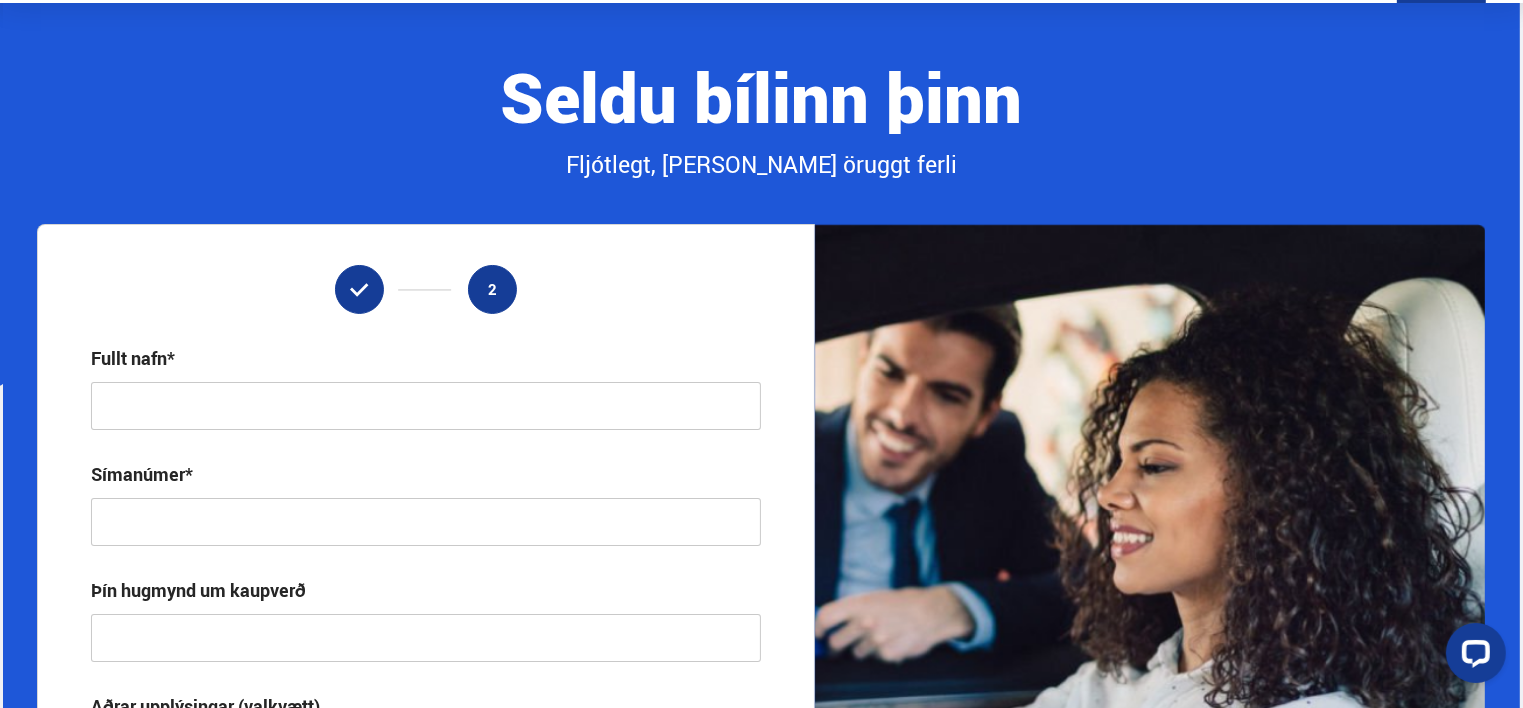 scroll, scrollTop: 0, scrollLeft: 0, axis: both 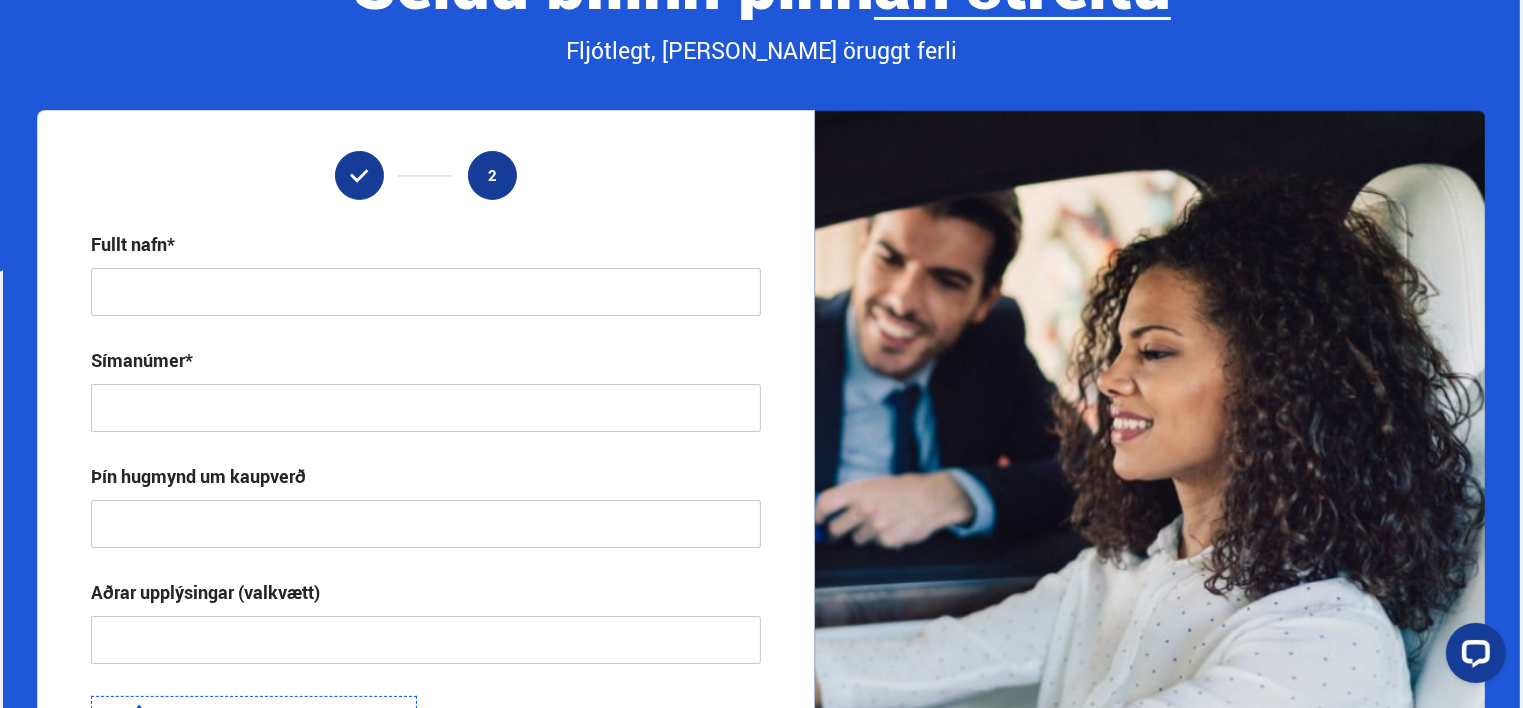 click at bounding box center (426, 292) 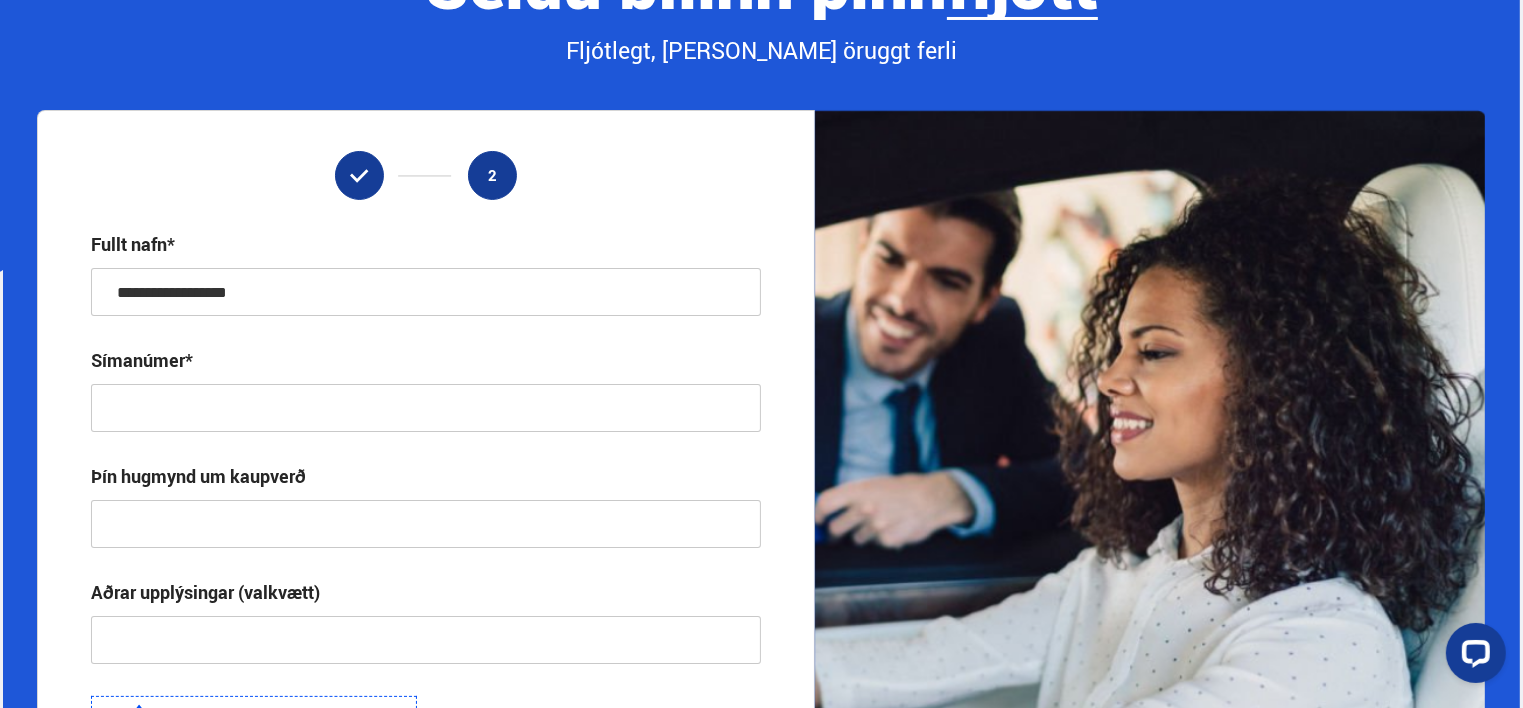 type on "**********" 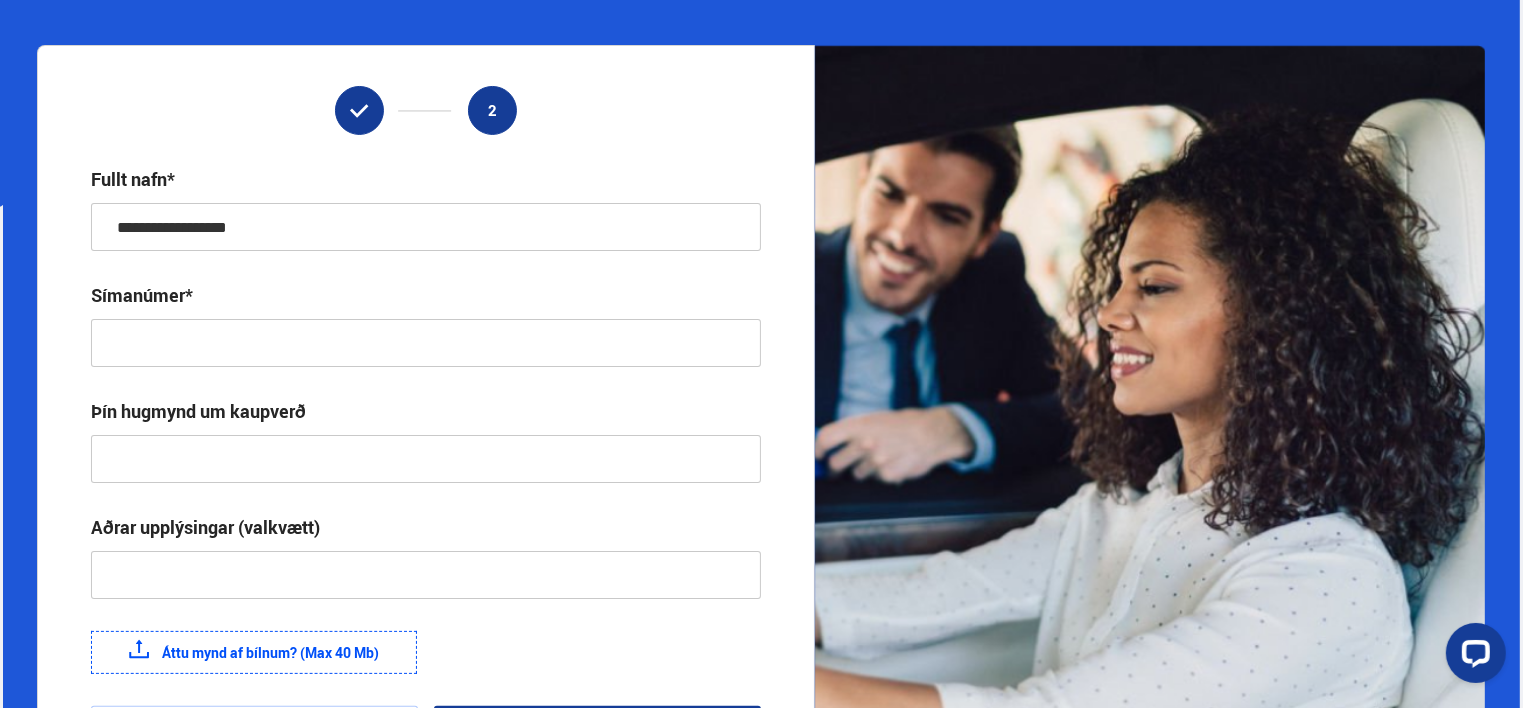 scroll, scrollTop: 300, scrollLeft: 0, axis: vertical 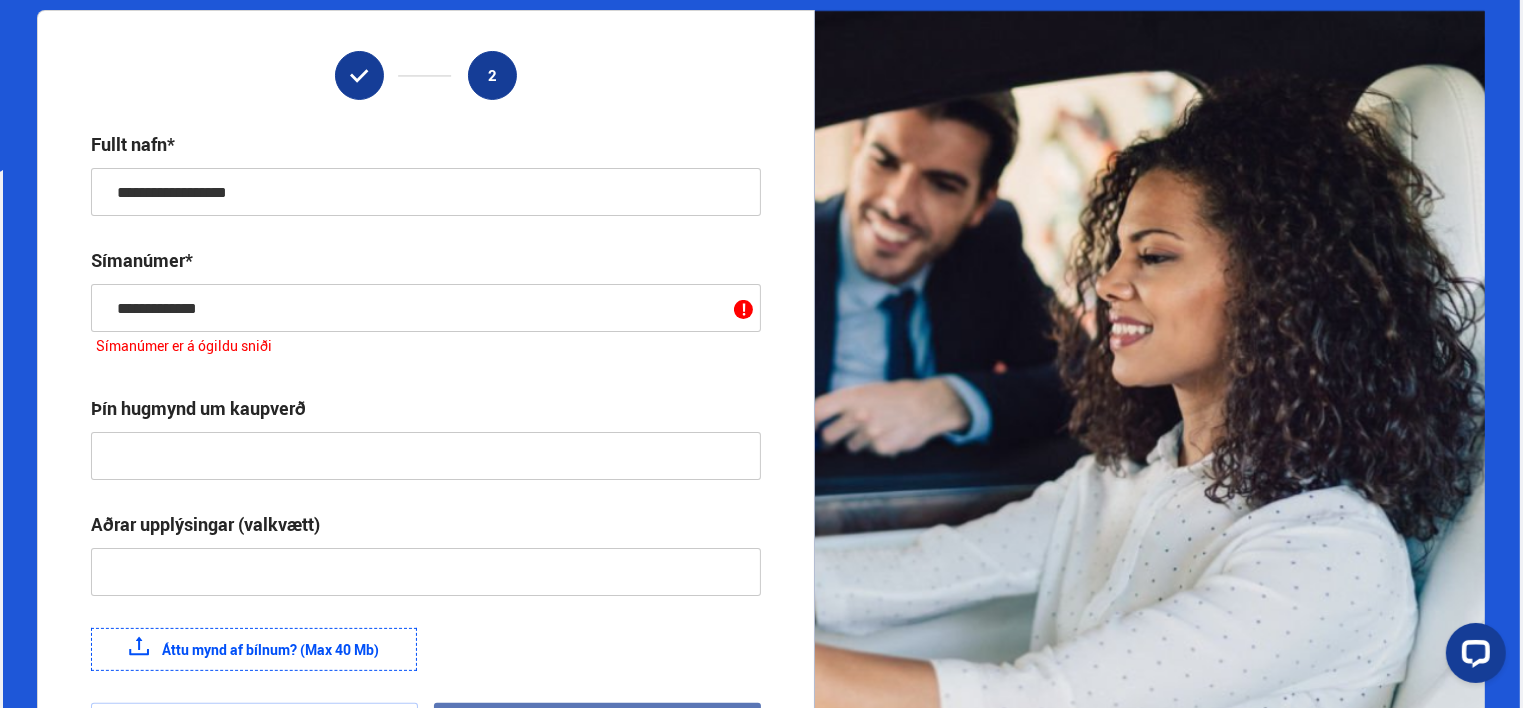 click at bounding box center (426, 456) 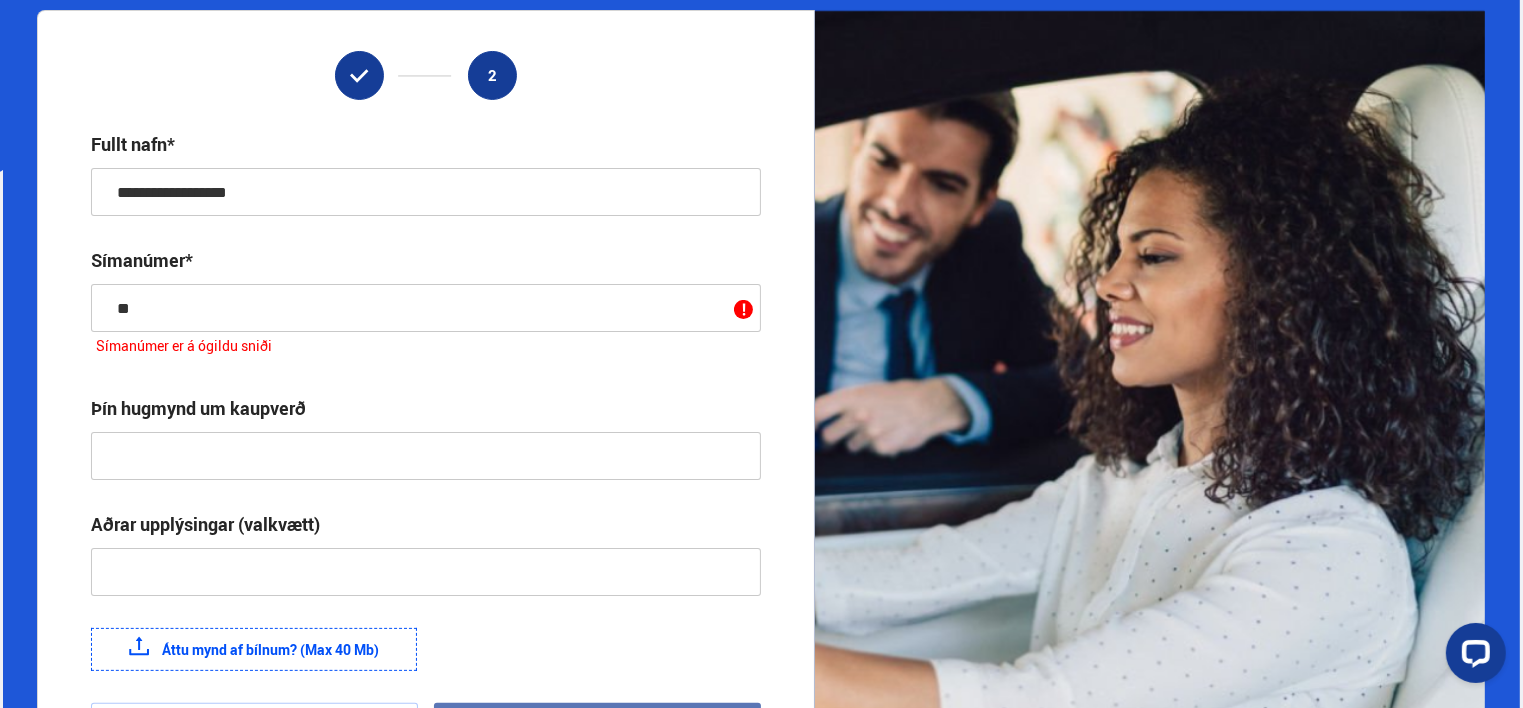type on "*" 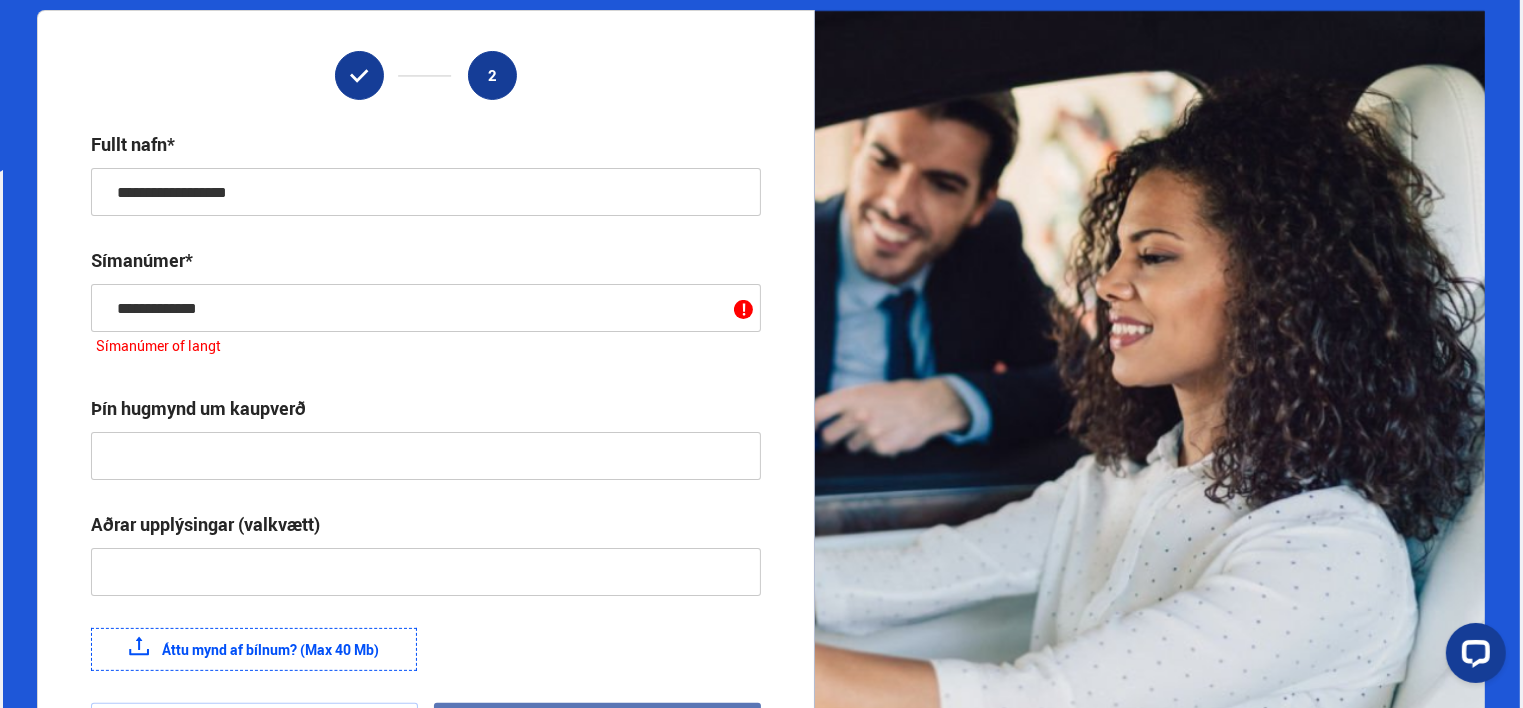click on "**********" at bounding box center (426, 308) 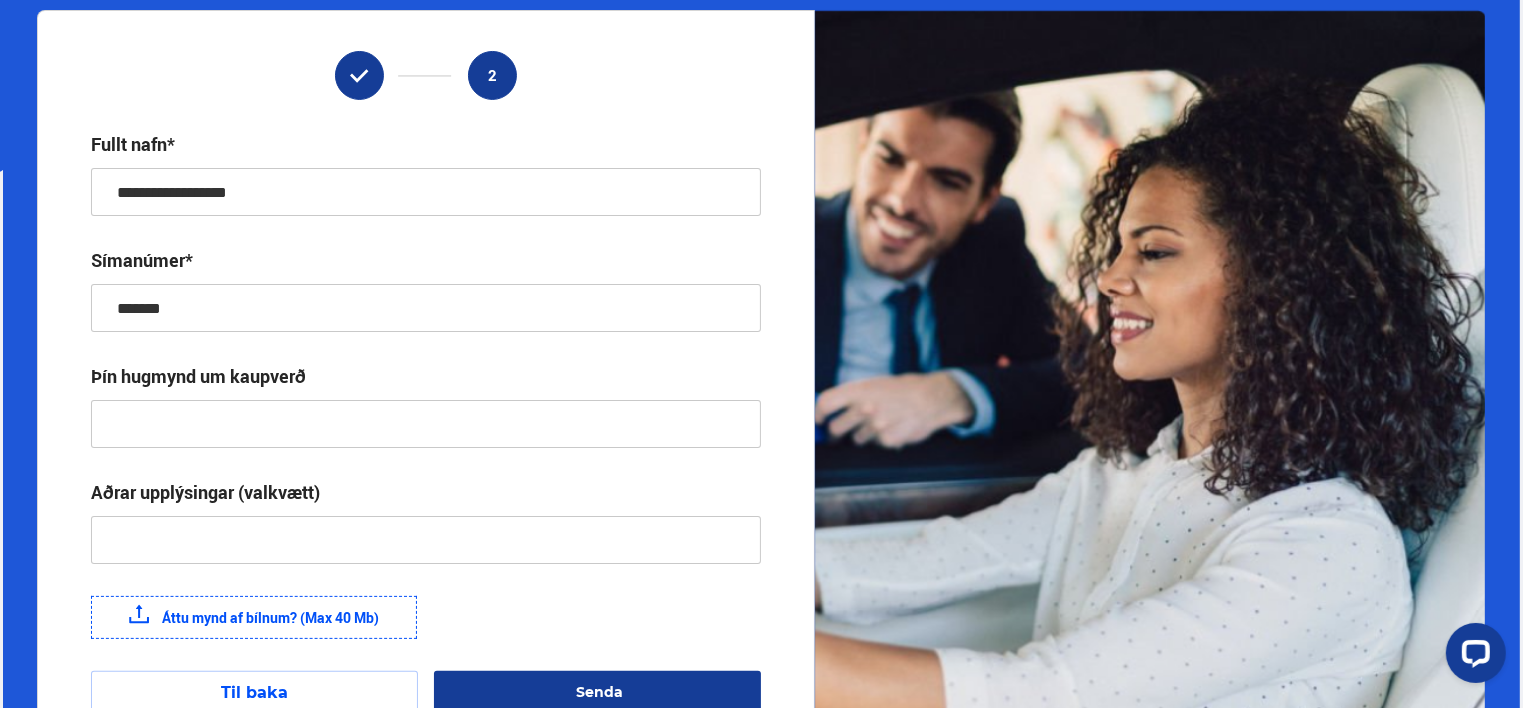 type on "*******" 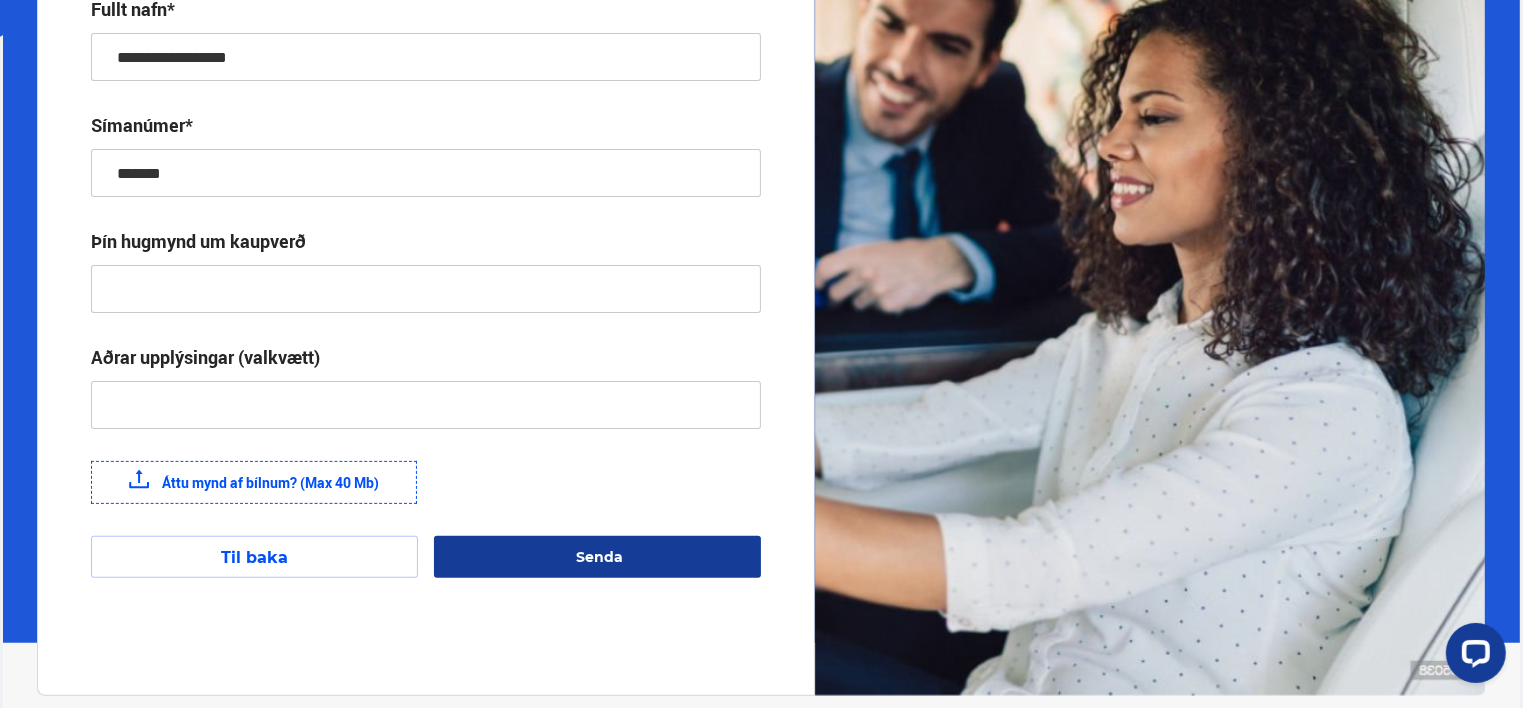 scroll, scrollTop: 400, scrollLeft: 0, axis: vertical 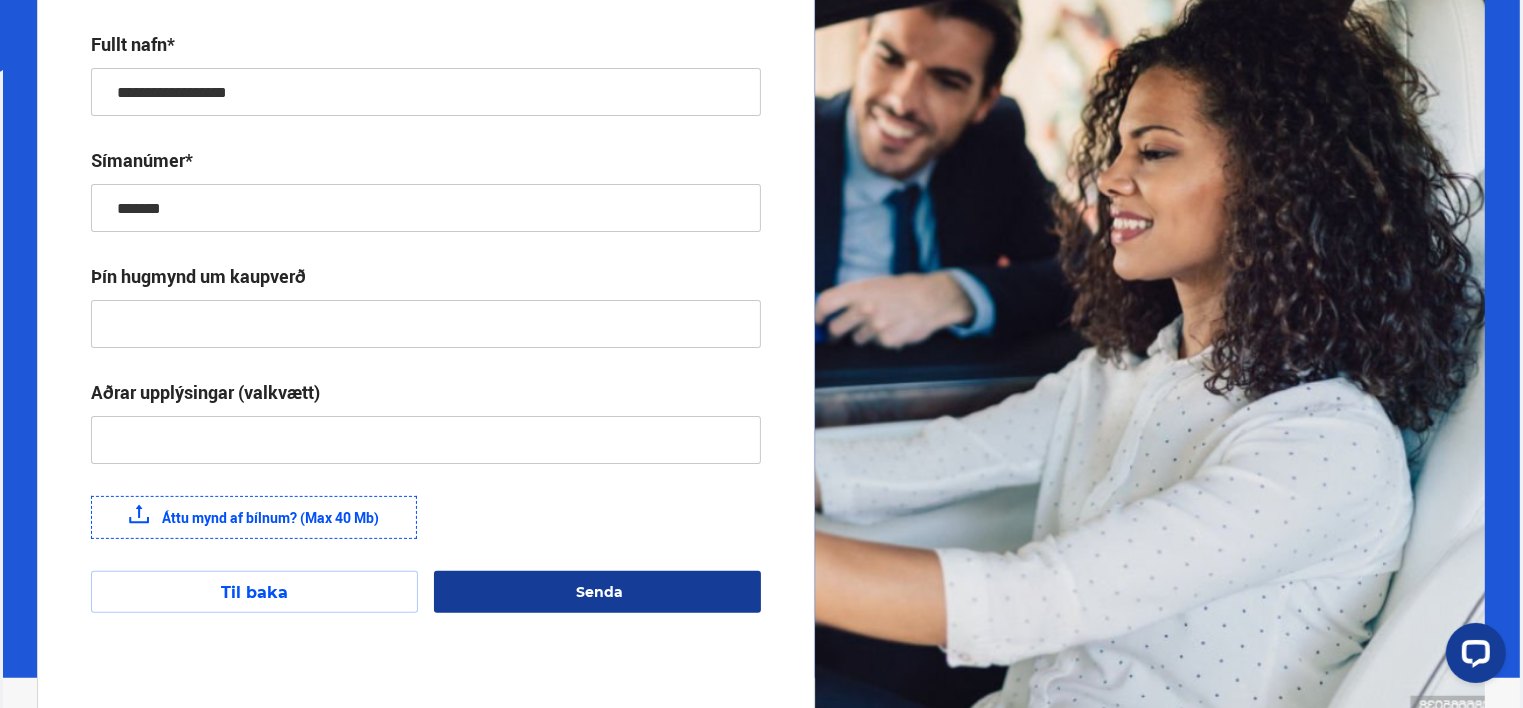 click at bounding box center [426, 324] 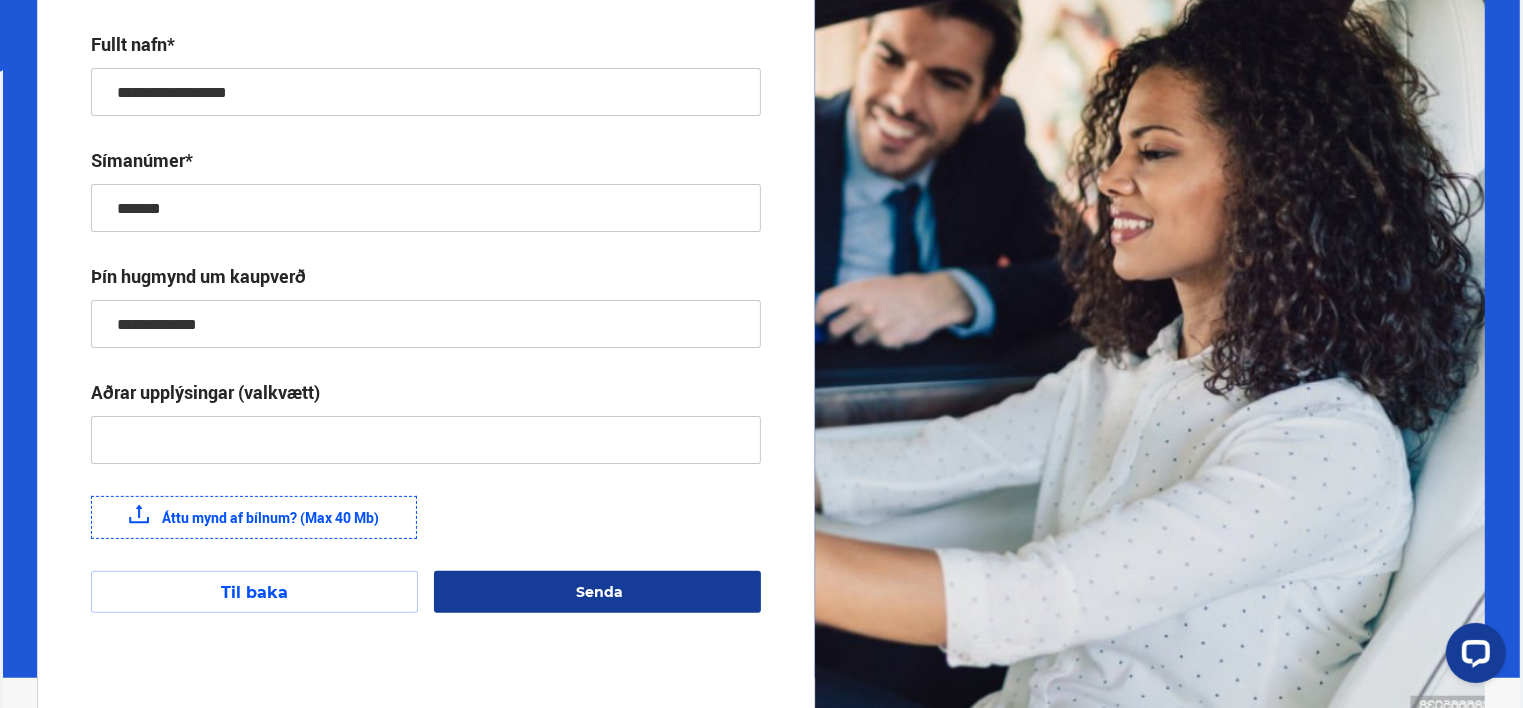 type on "**********" 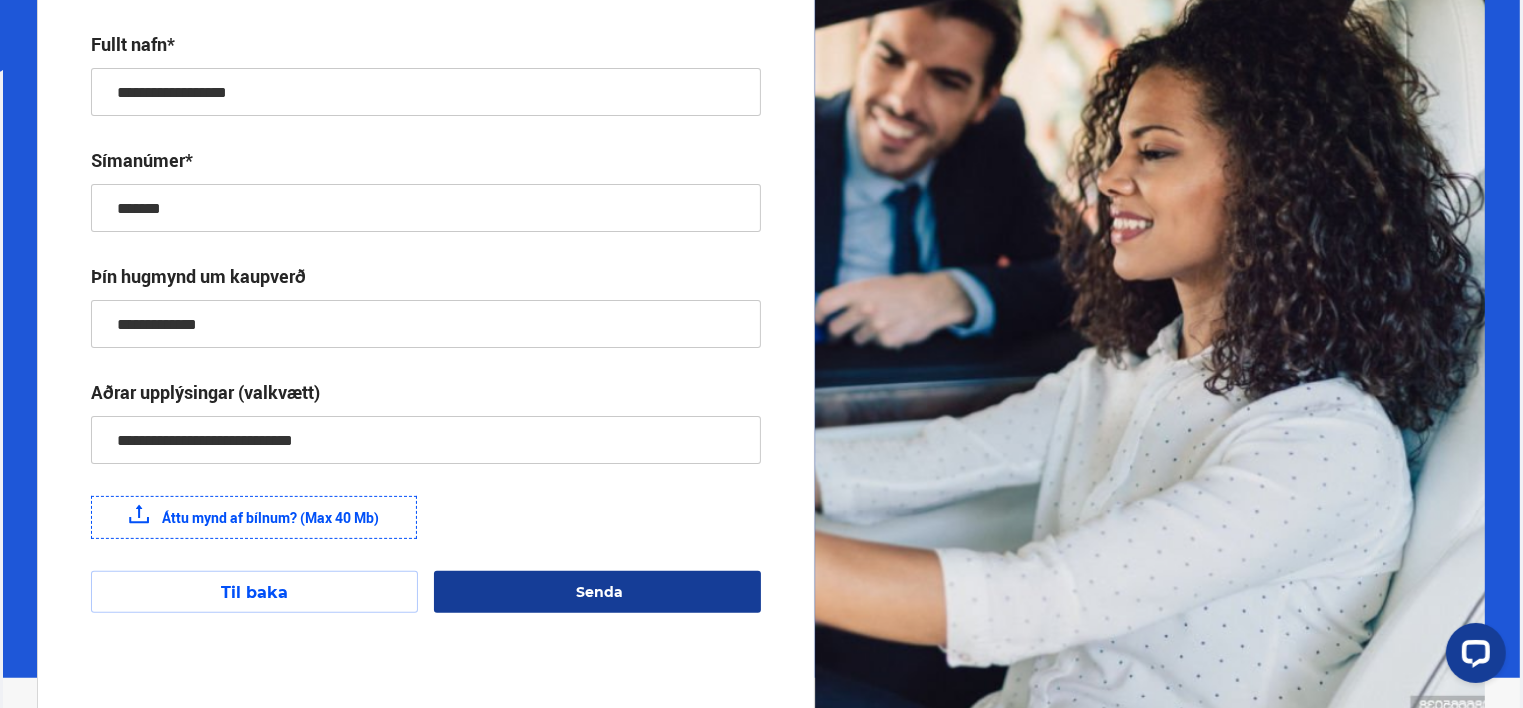 type on "**********" 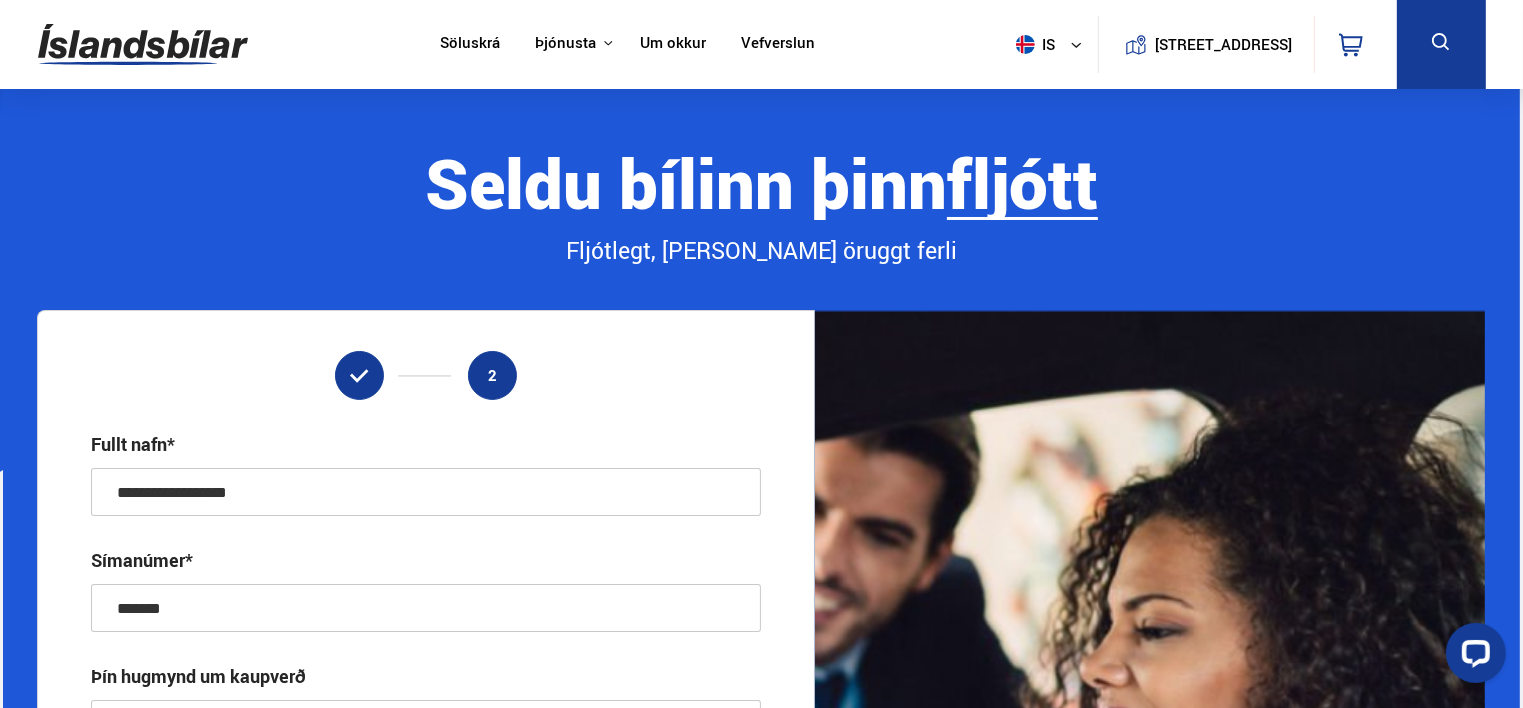 scroll, scrollTop: 400, scrollLeft: 0, axis: vertical 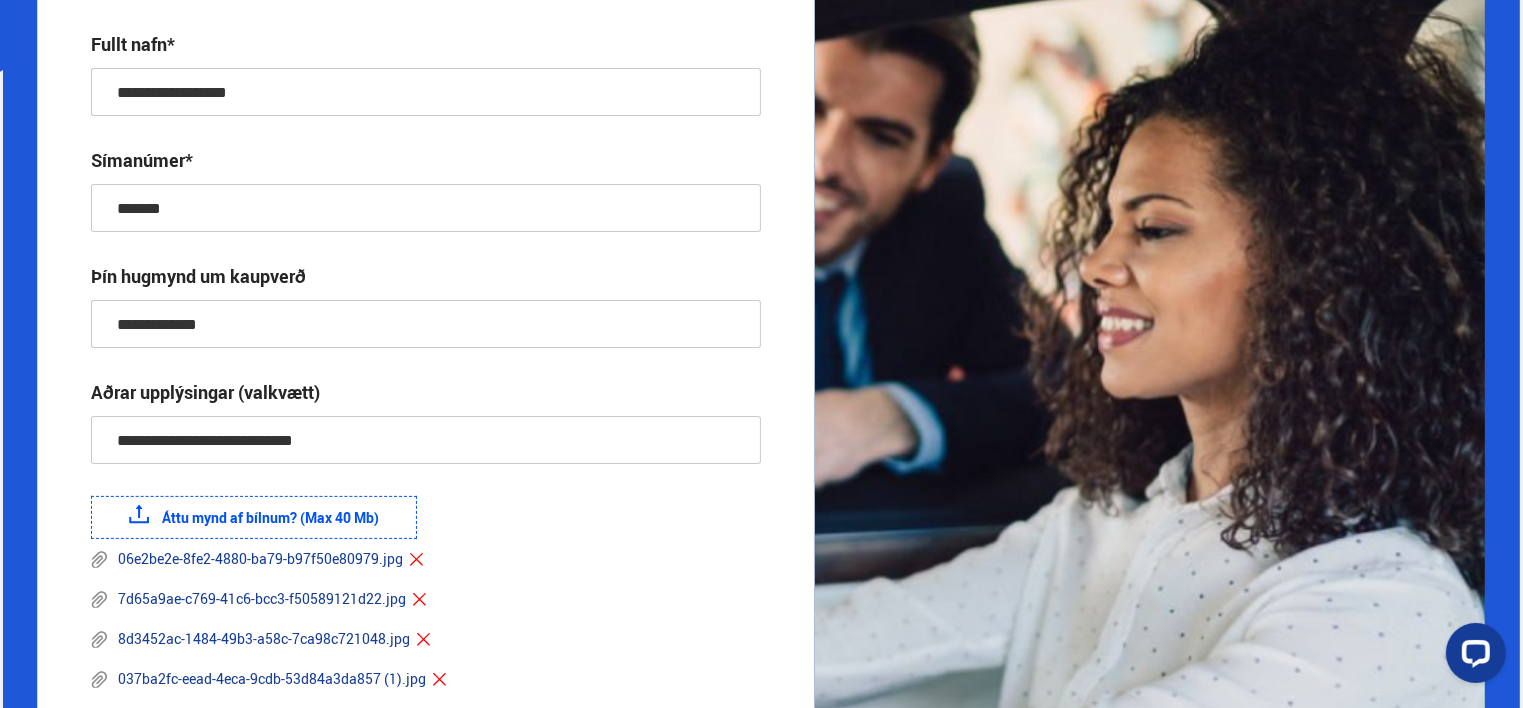 click on "**********" at bounding box center (426, 324) 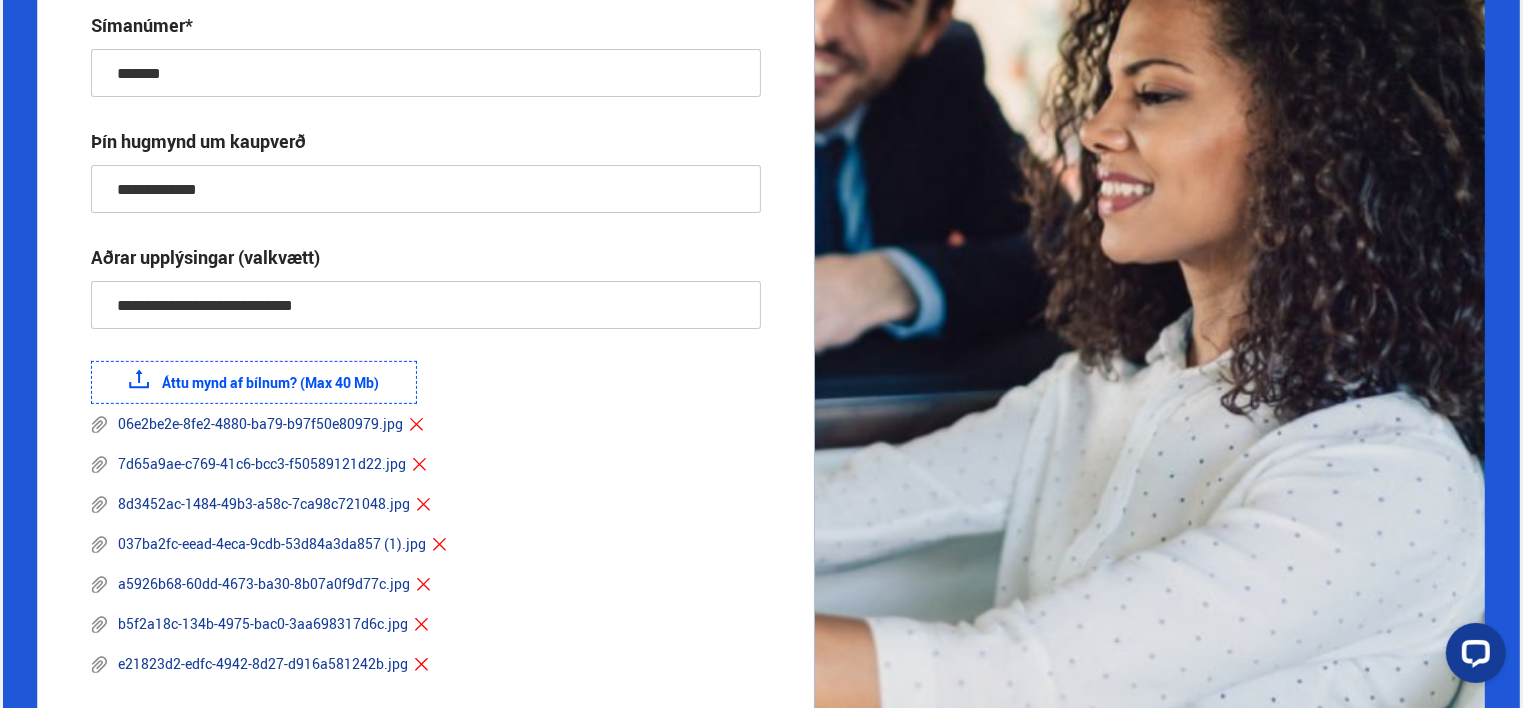 scroll, scrollTop: 500, scrollLeft: 0, axis: vertical 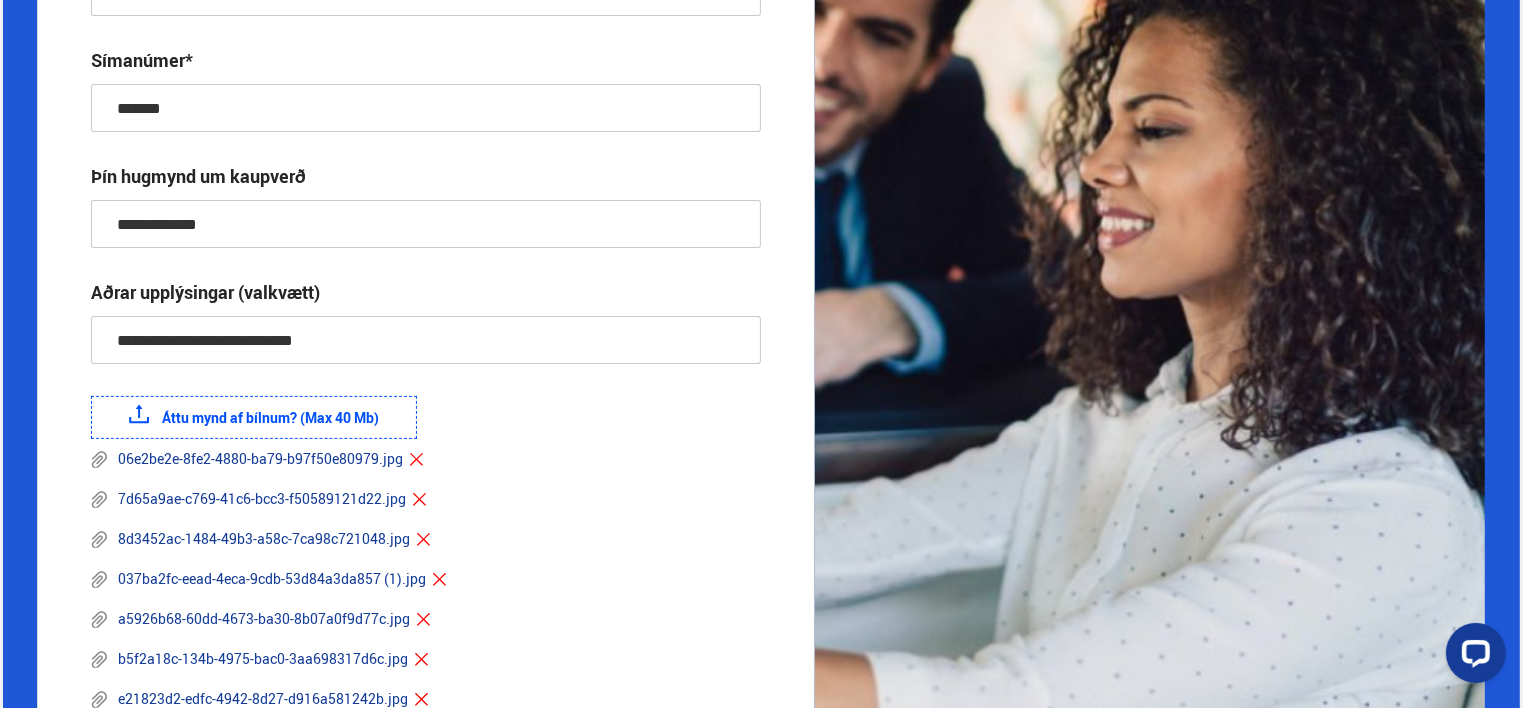 click on "**********" at bounding box center (426, 224) 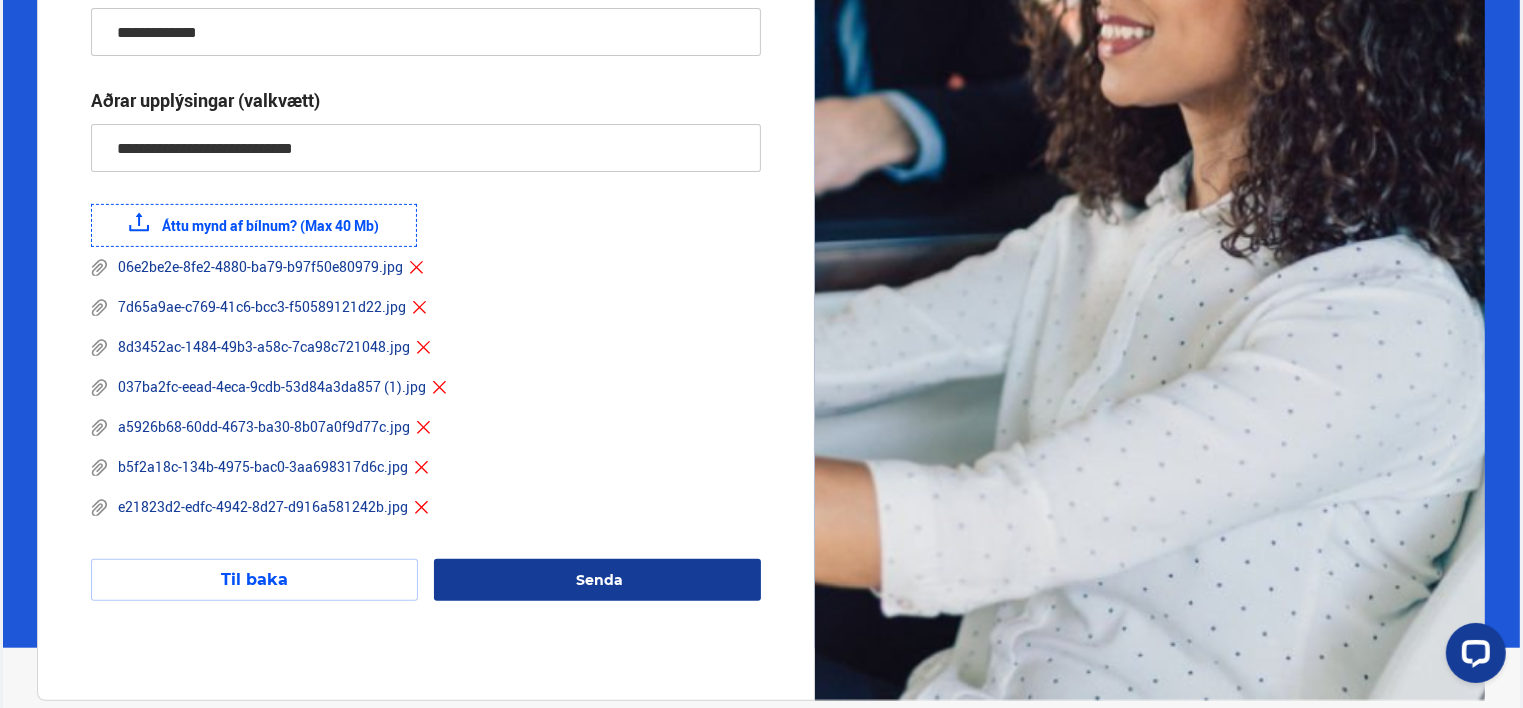 scroll, scrollTop: 1000, scrollLeft: 0, axis: vertical 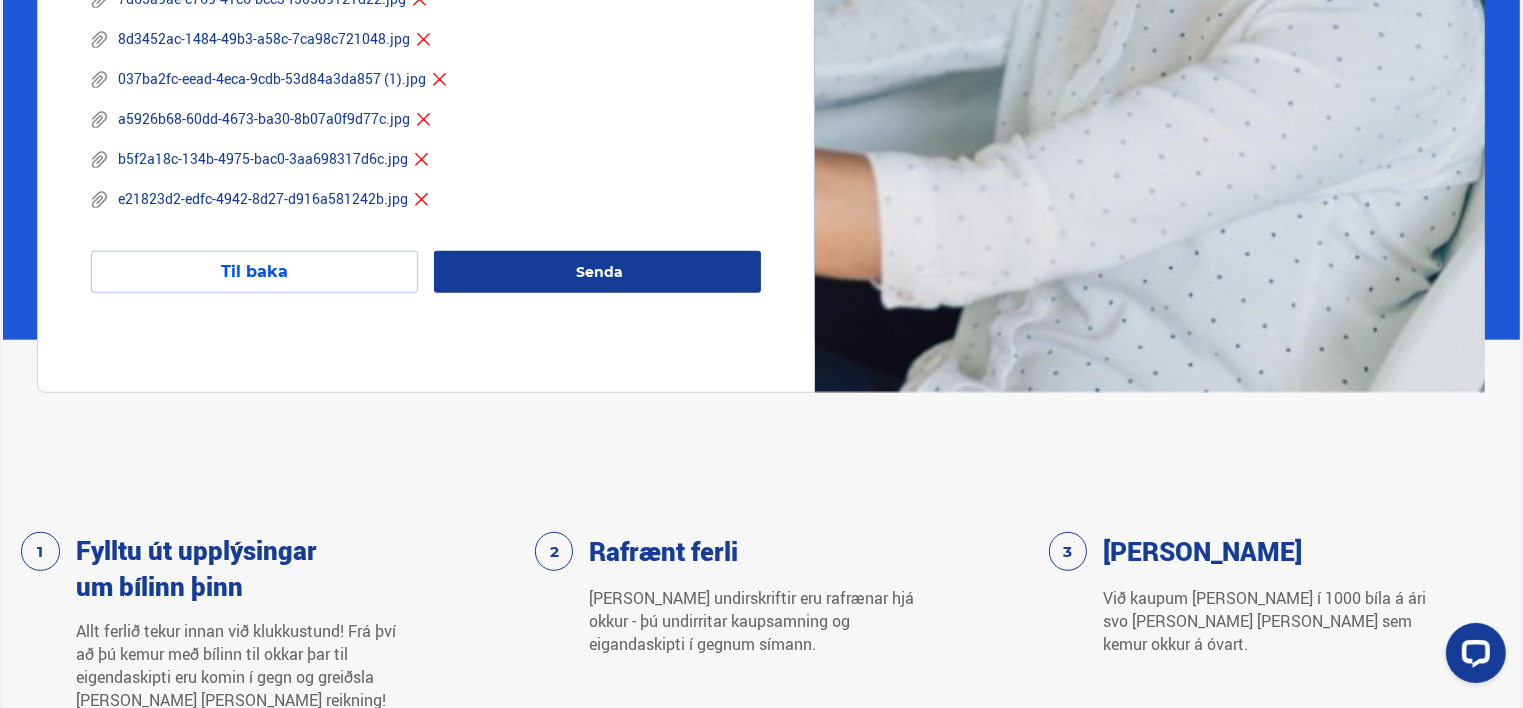 type on "**********" 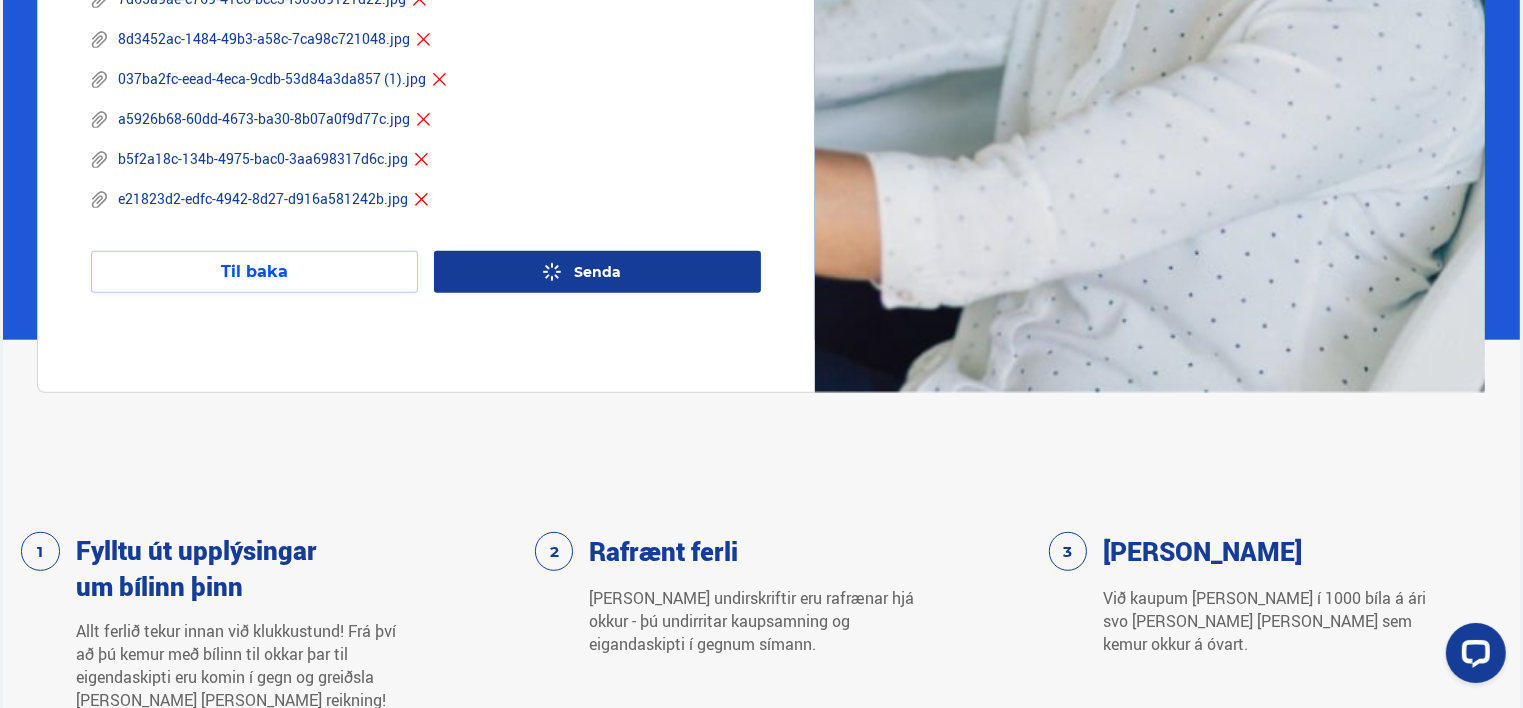 scroll, scrollTop: 500, scrollLeft: 0, axis: vertical 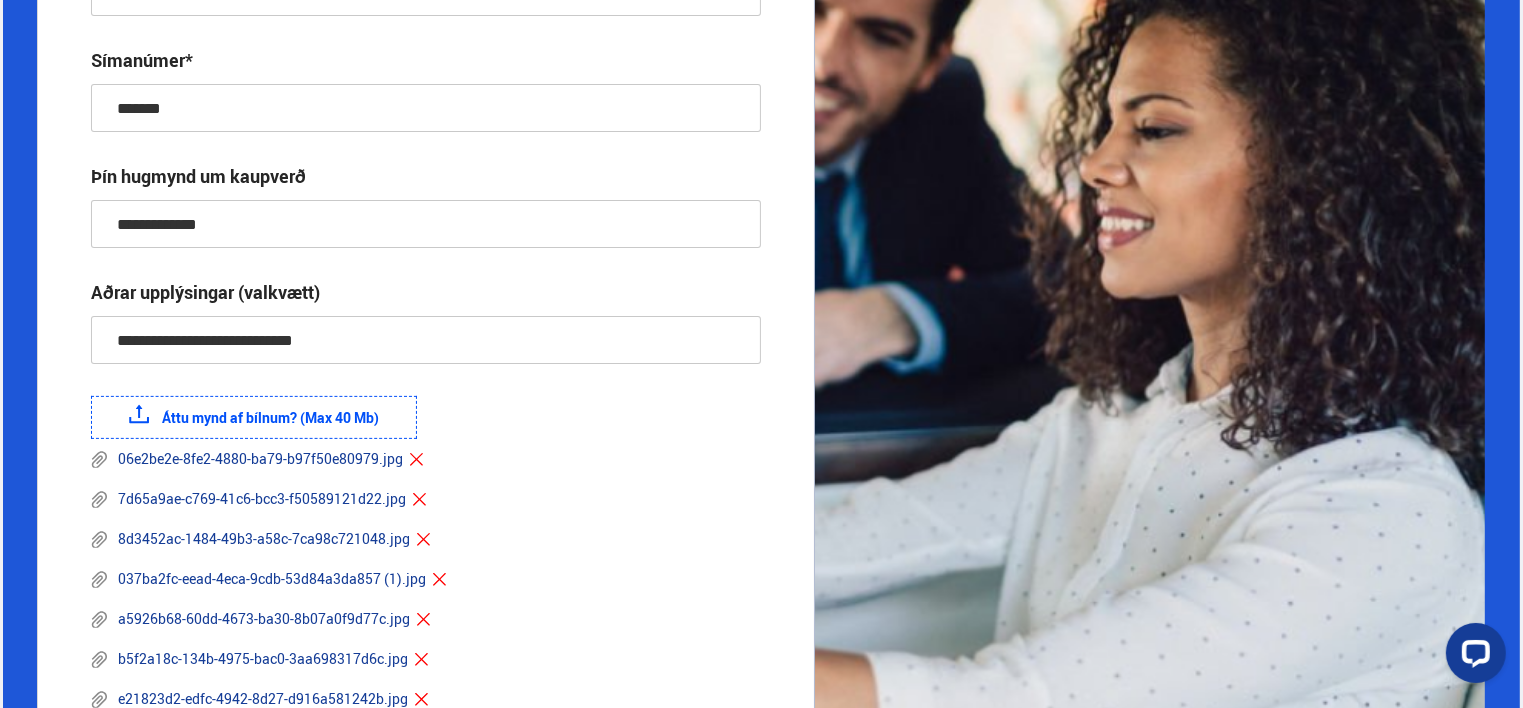 type 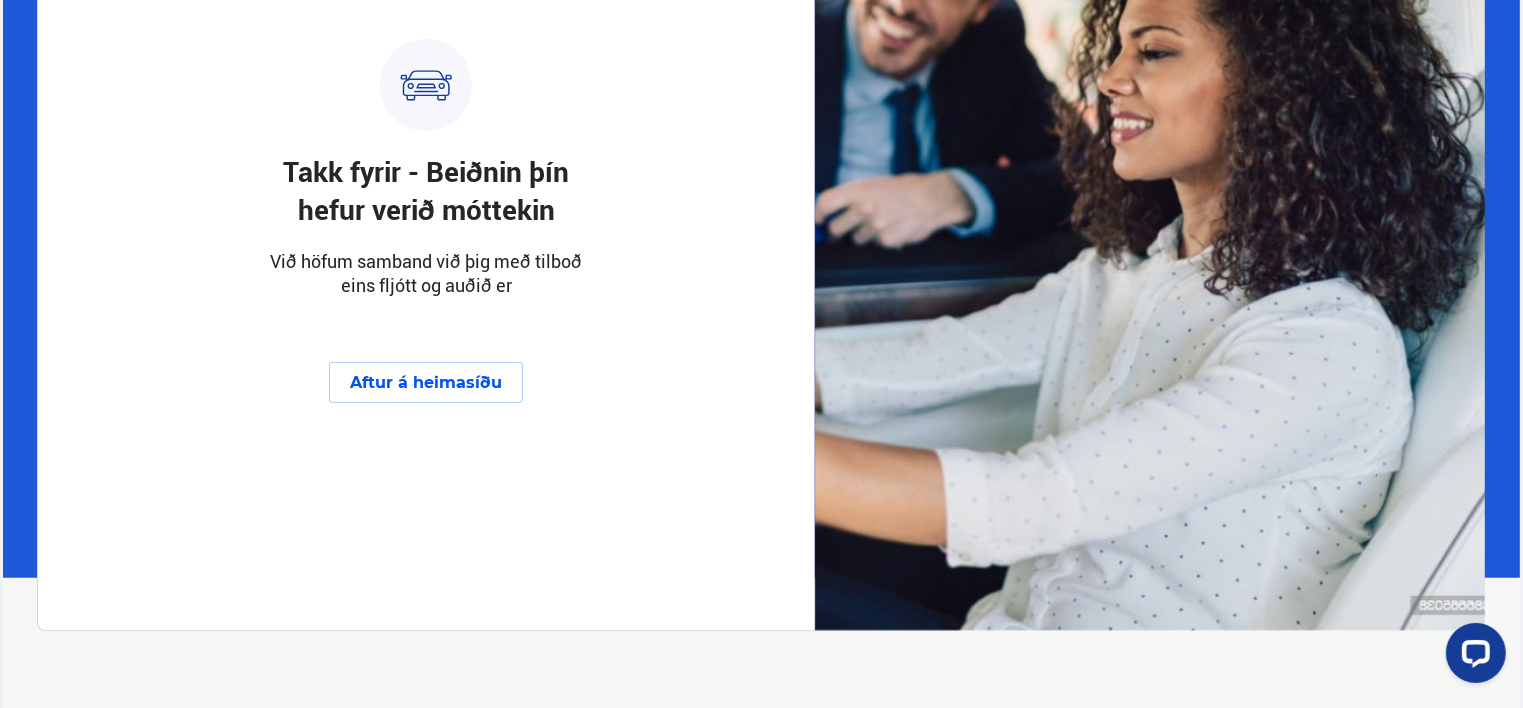 click on "Aftur á heimasíðu" at bounding box center (426, 382) 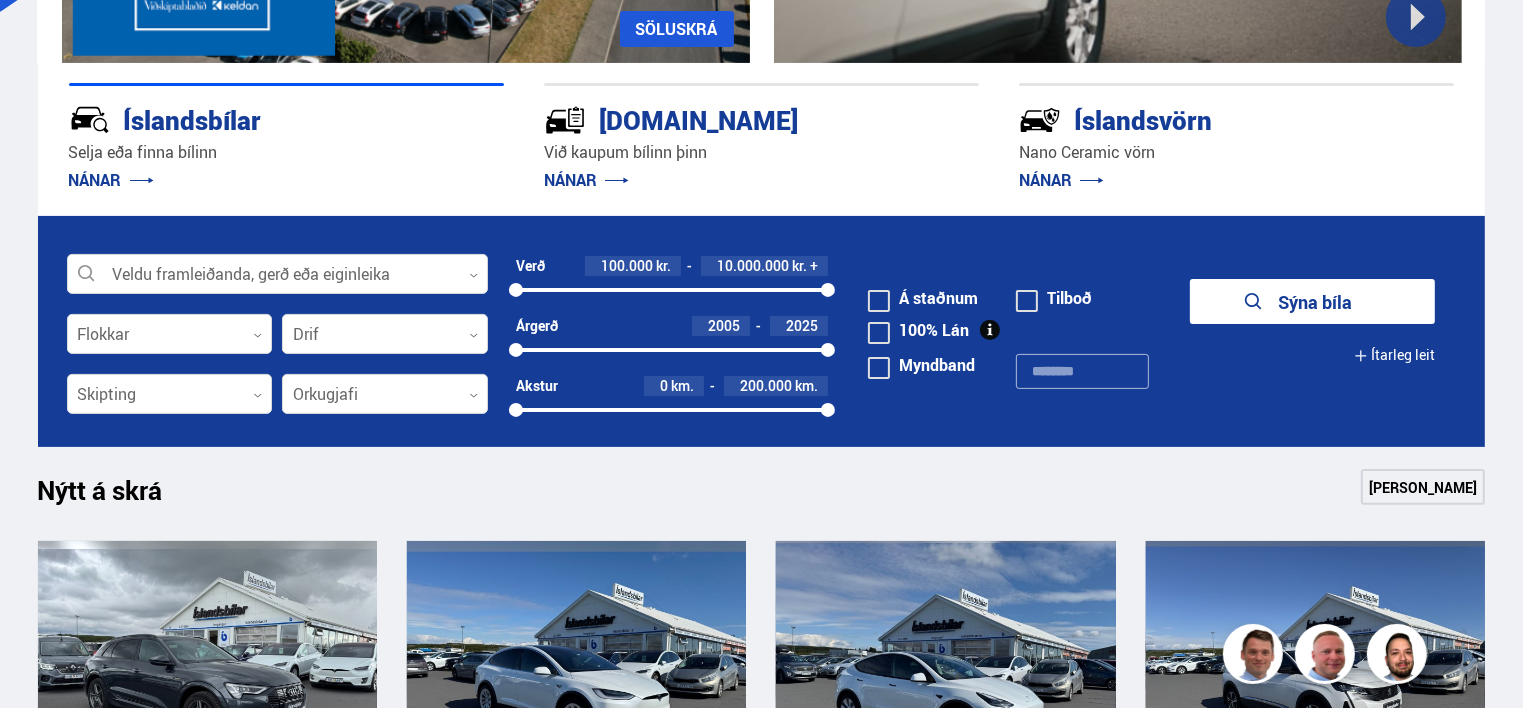 scroll, scrollTop: 500, scrollLeft: 0, axis: vertical 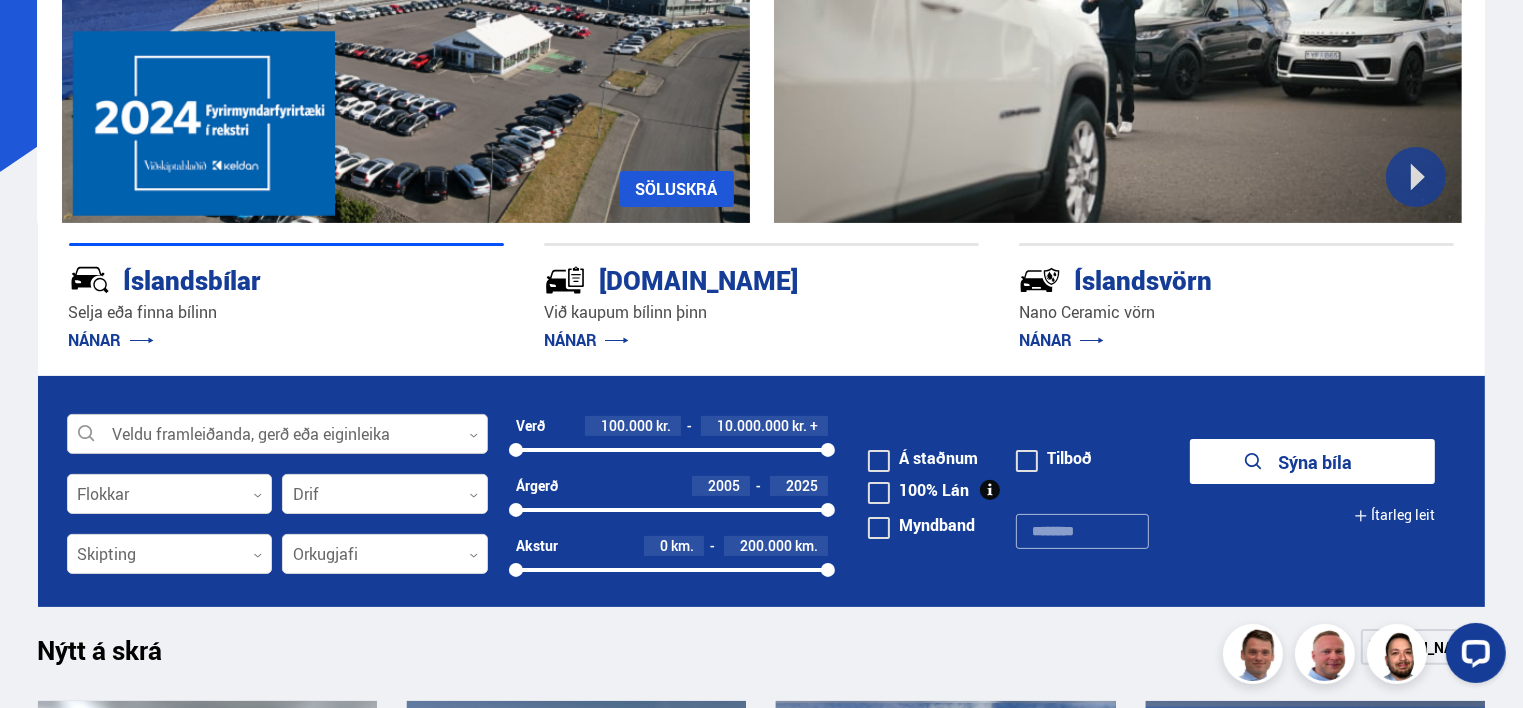 click at bounding box center [277, 435] 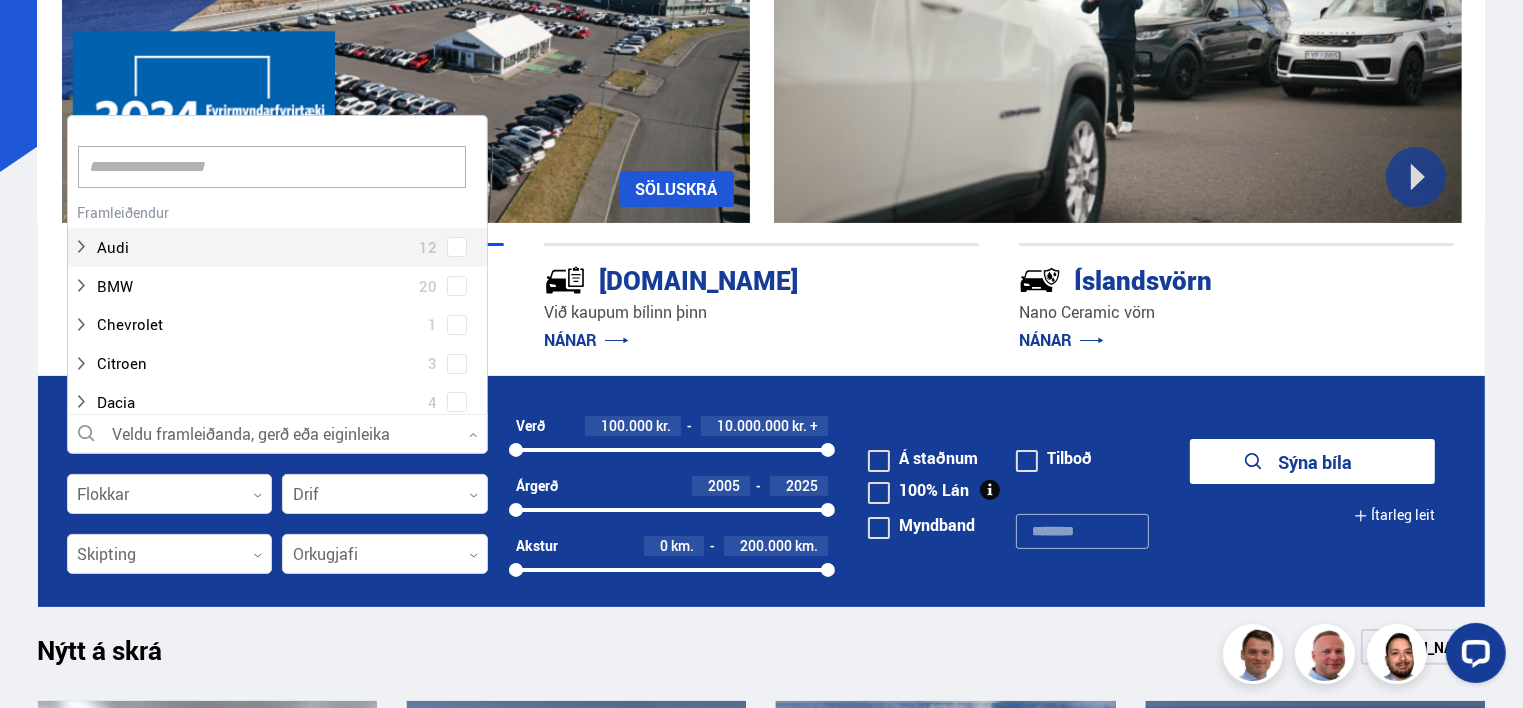 scroll, scrollTop: 301, scrollLeft: 427, axis: both 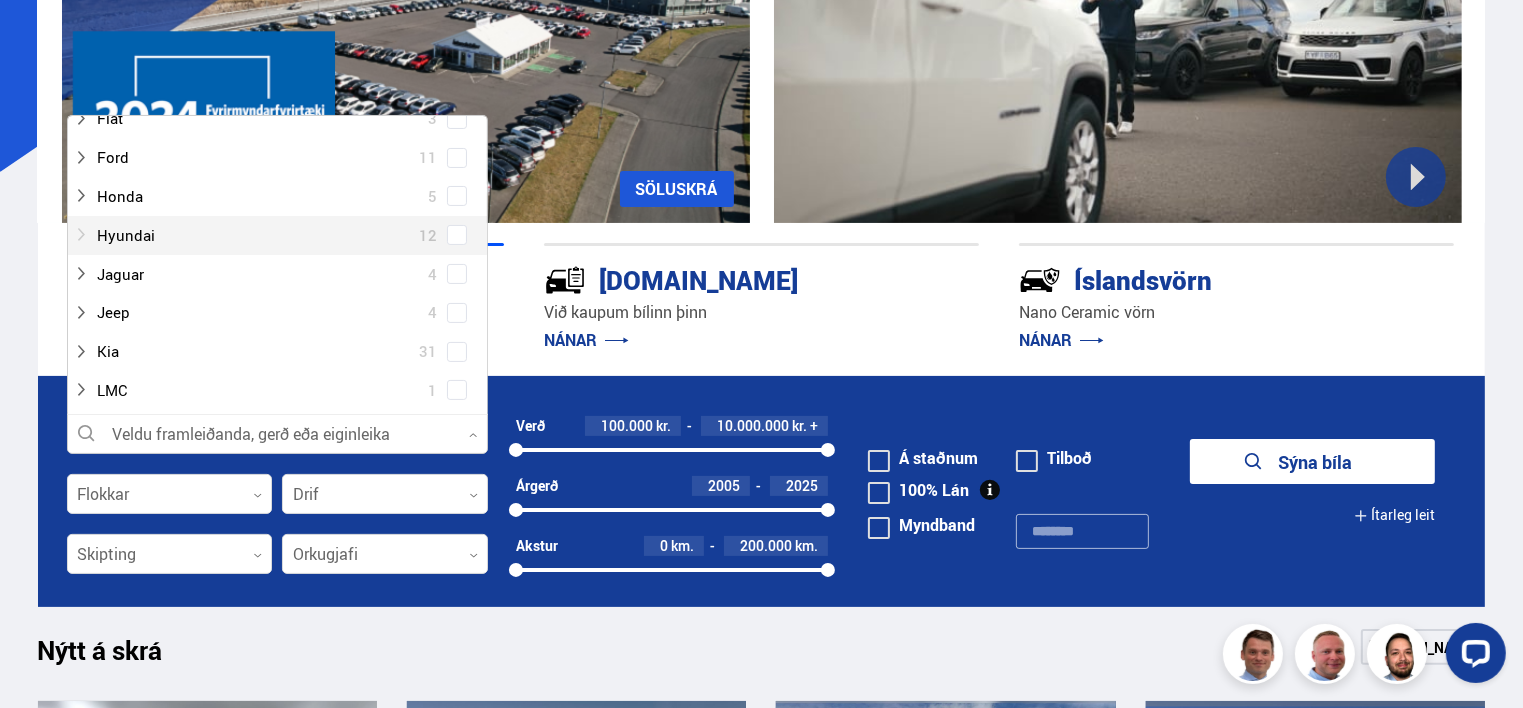 click at bounding box center [257, 235] 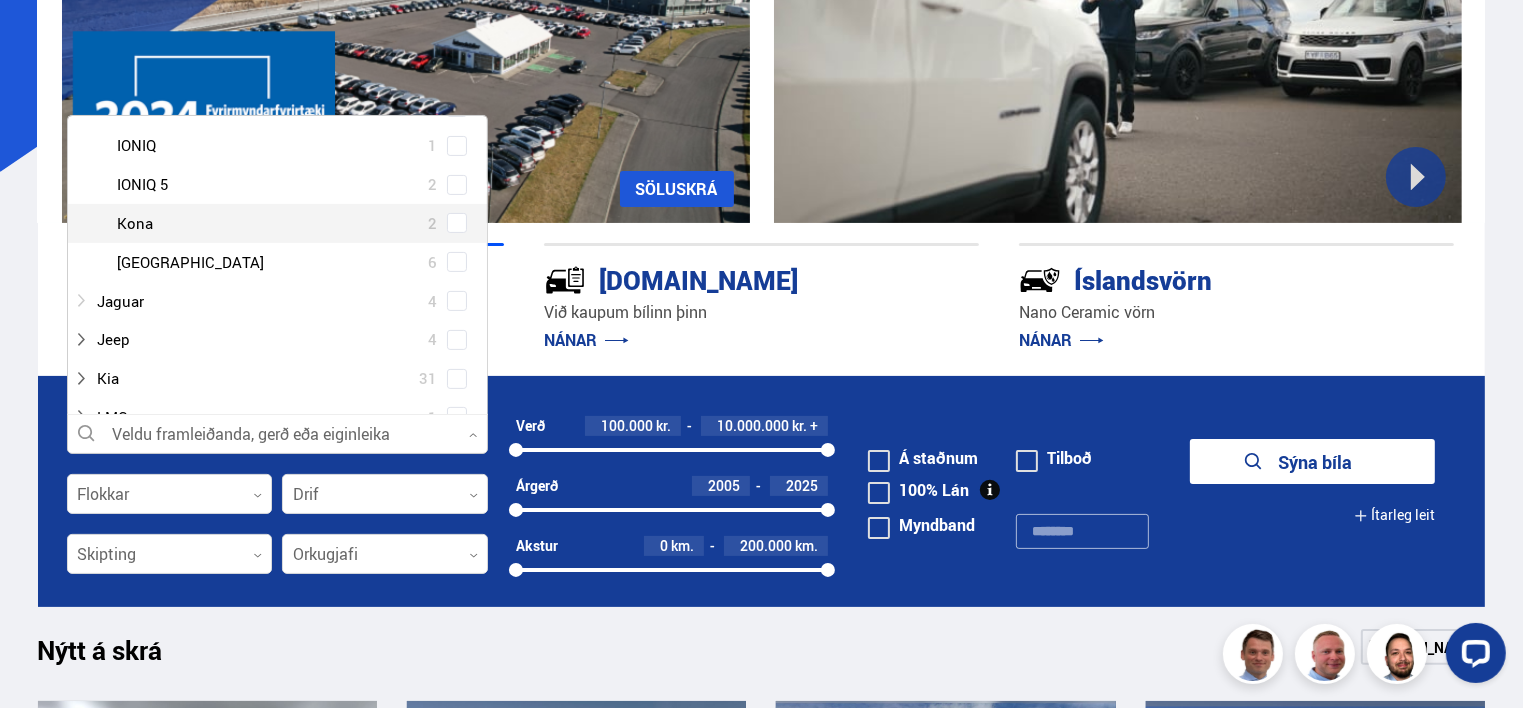 scroll, scrollTop: 600, scrollLeft: 0, axis: vertical 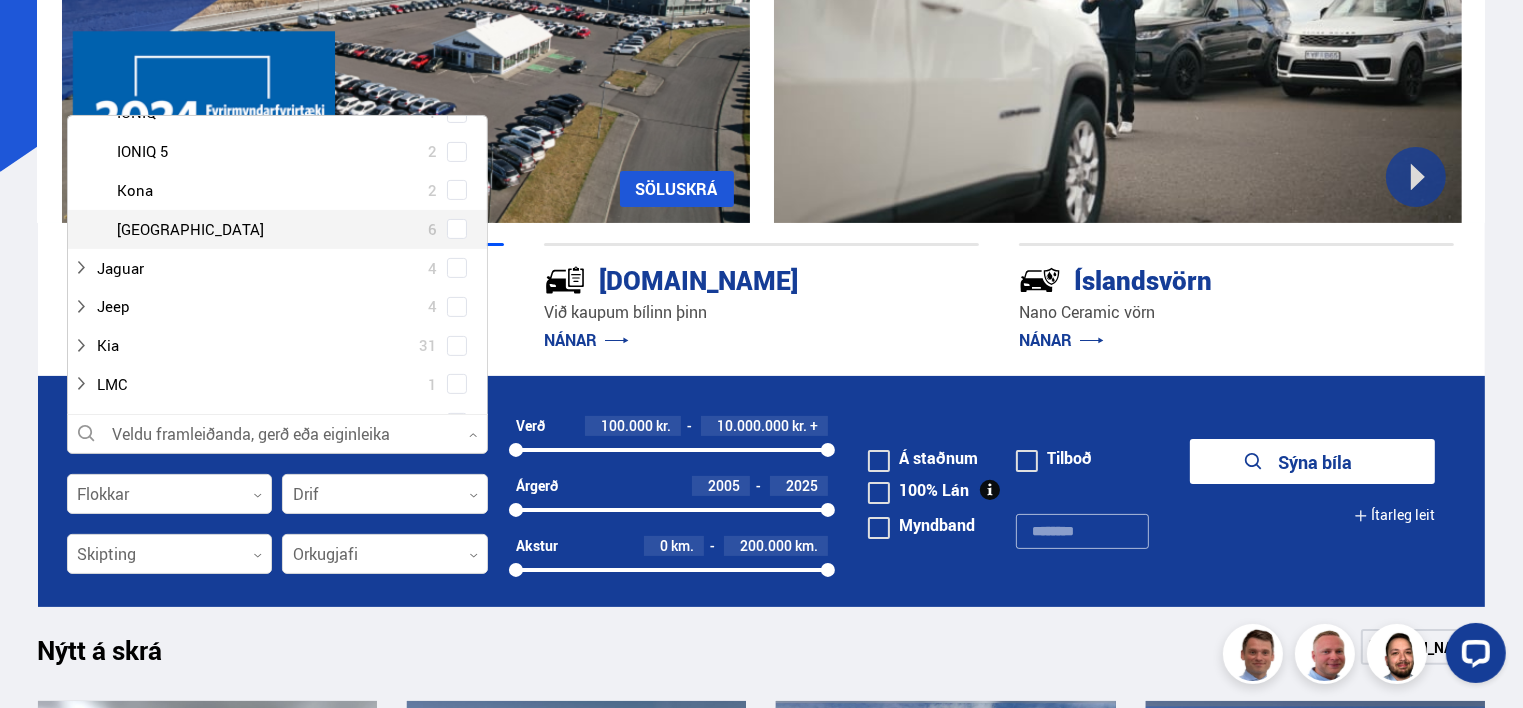 click at bounding box center [297, 229] 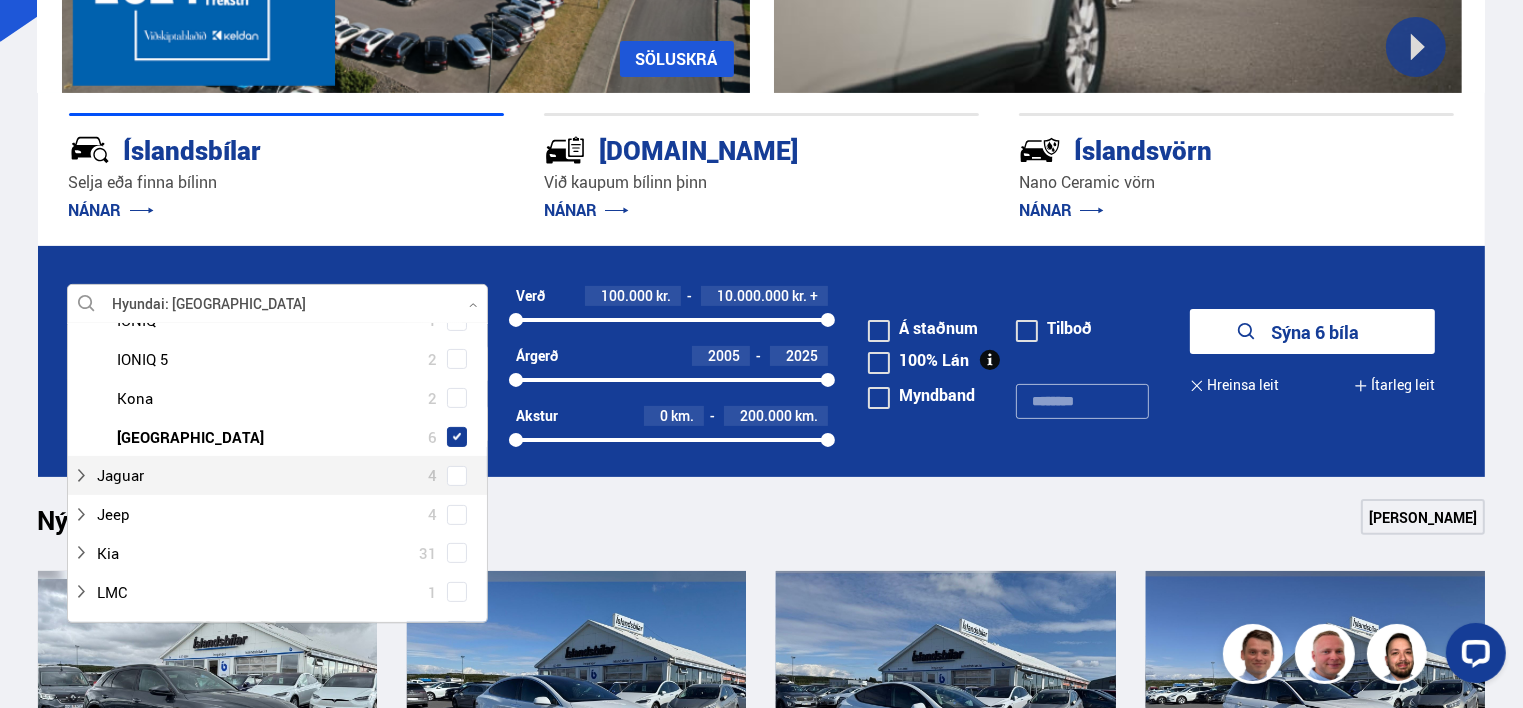scroll, scrollTop: 400, scrollLeft: 0, axis: vertical 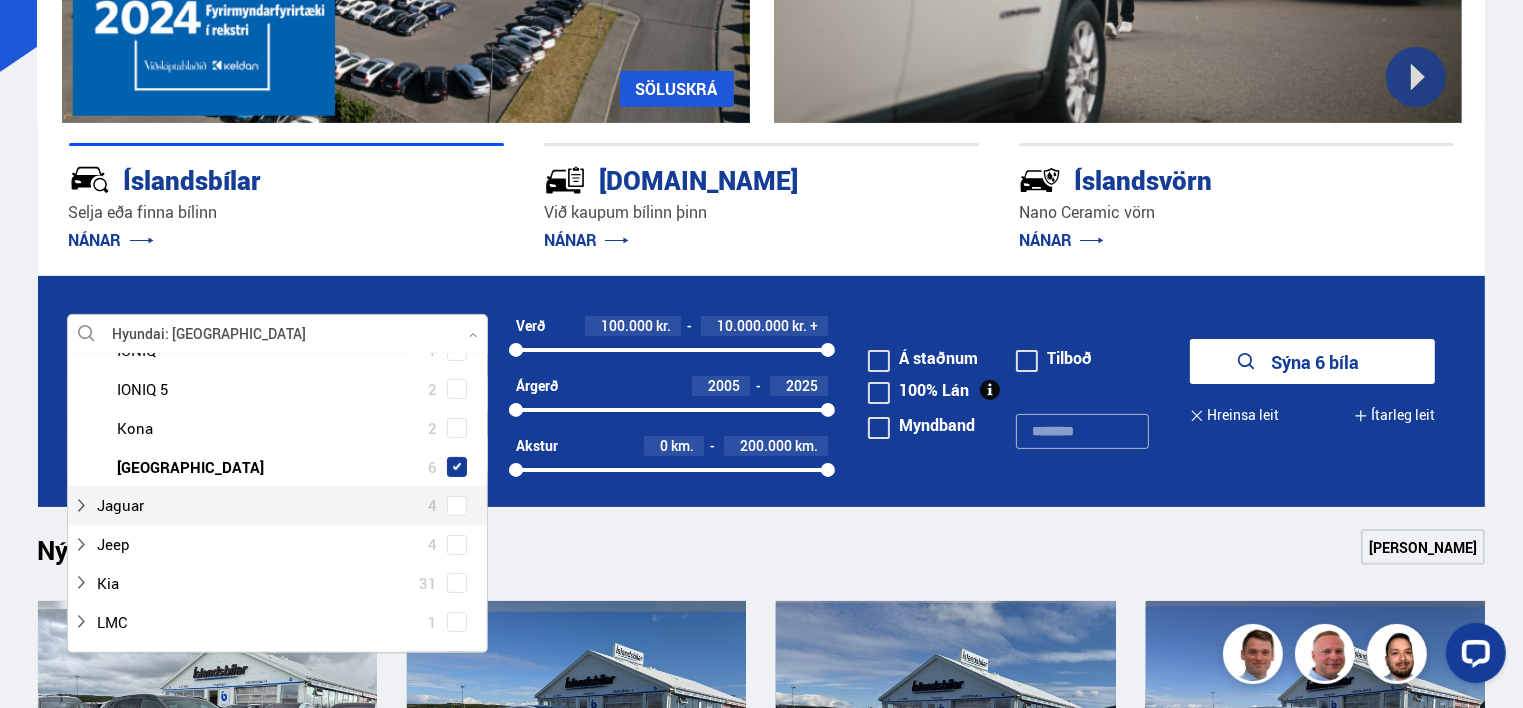 click on "Sýna 6 bíla" at bounding box center [1312, 361] 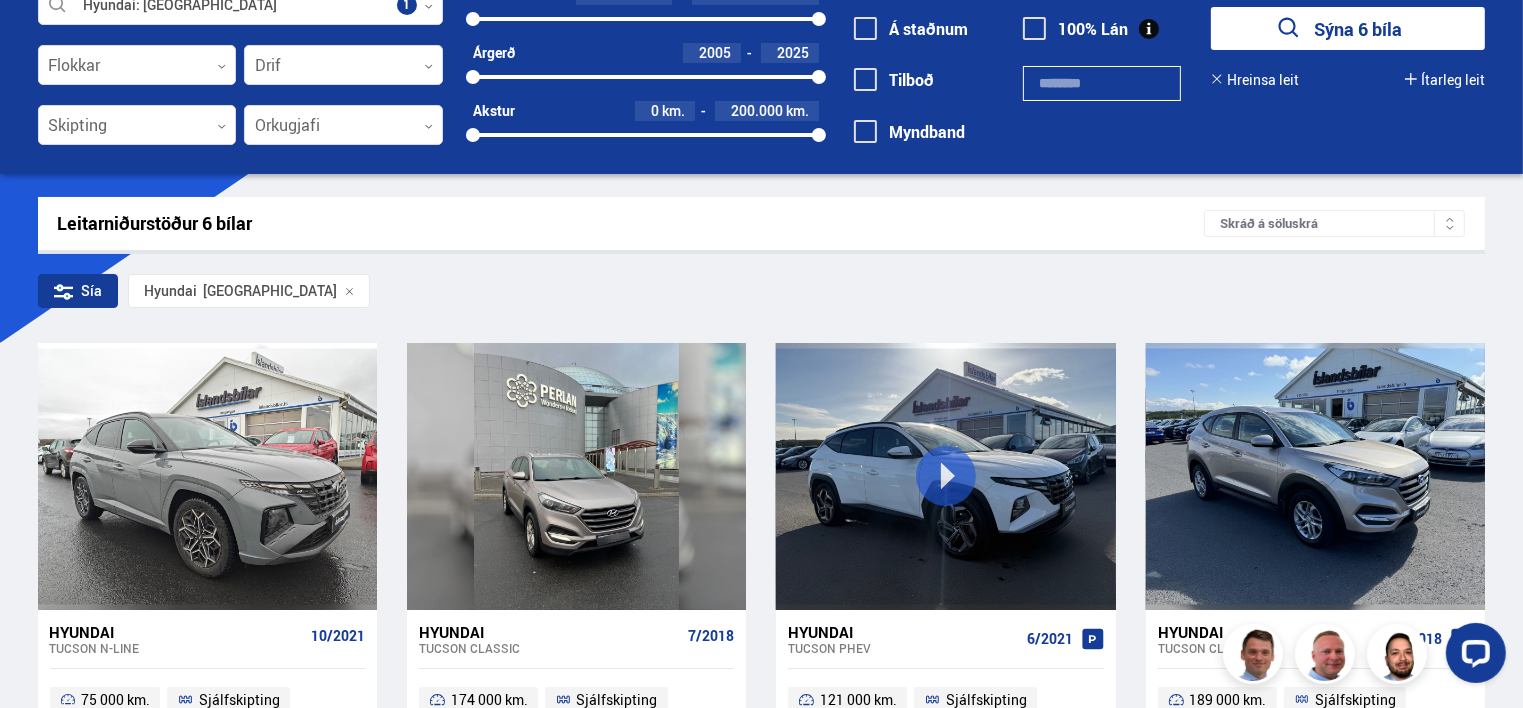 scroll, scrollTop: 100, scrollLeft: 0, axis: vertical 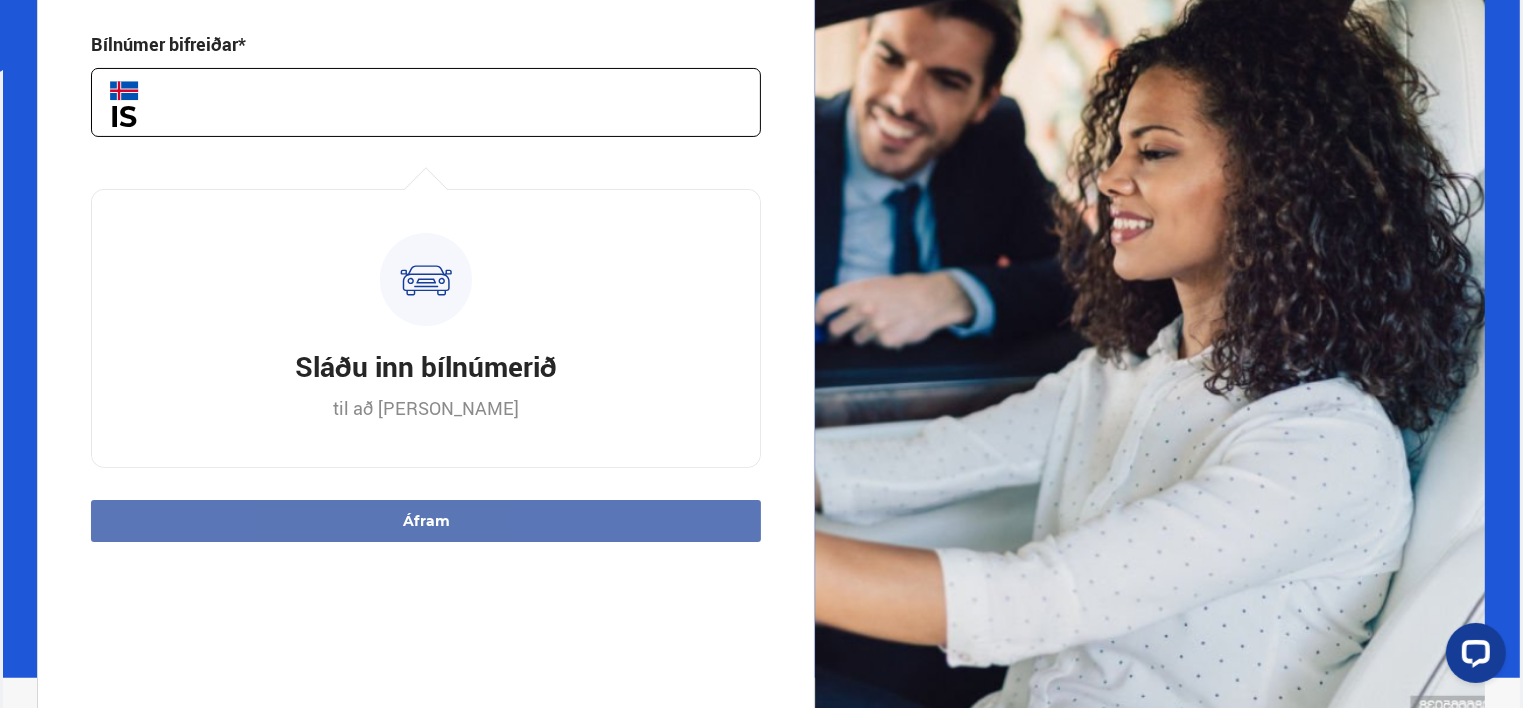 click on "Sláðu inn bílnúmerið   til að halda áfram" at bounding box center (426, 328) 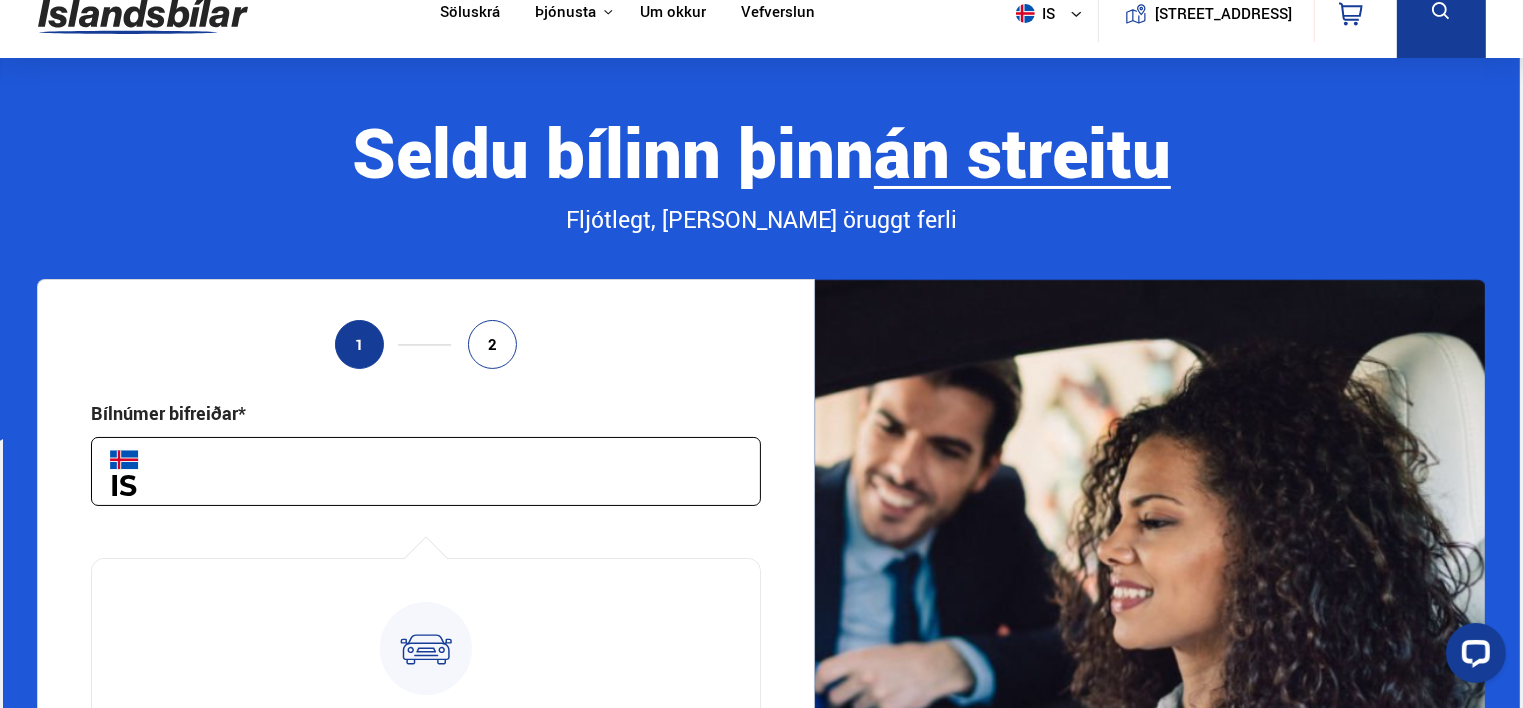 scroll, scrollTop: 0, scrollLeft: 0, axis: both 